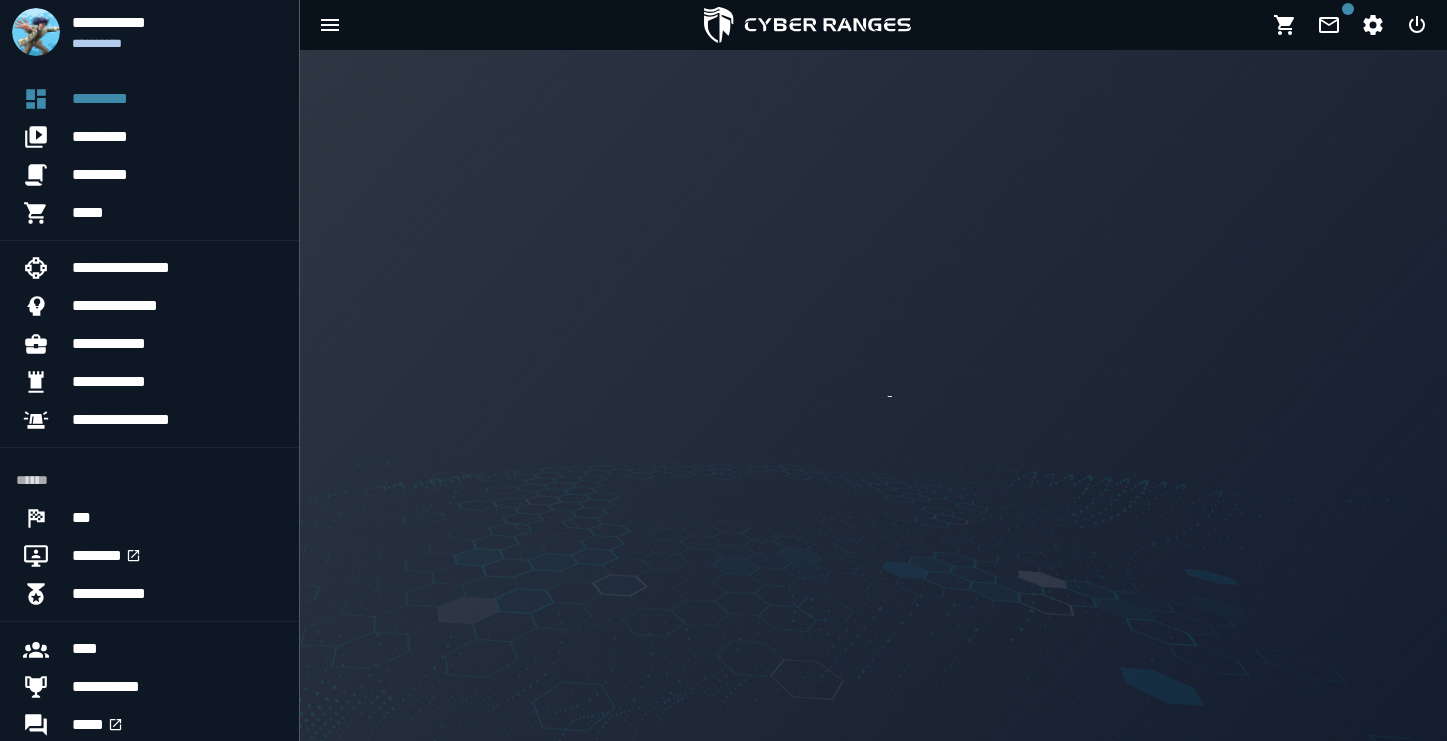 scroll, scrollTop: 0, scrollLeft: 0, axis: both 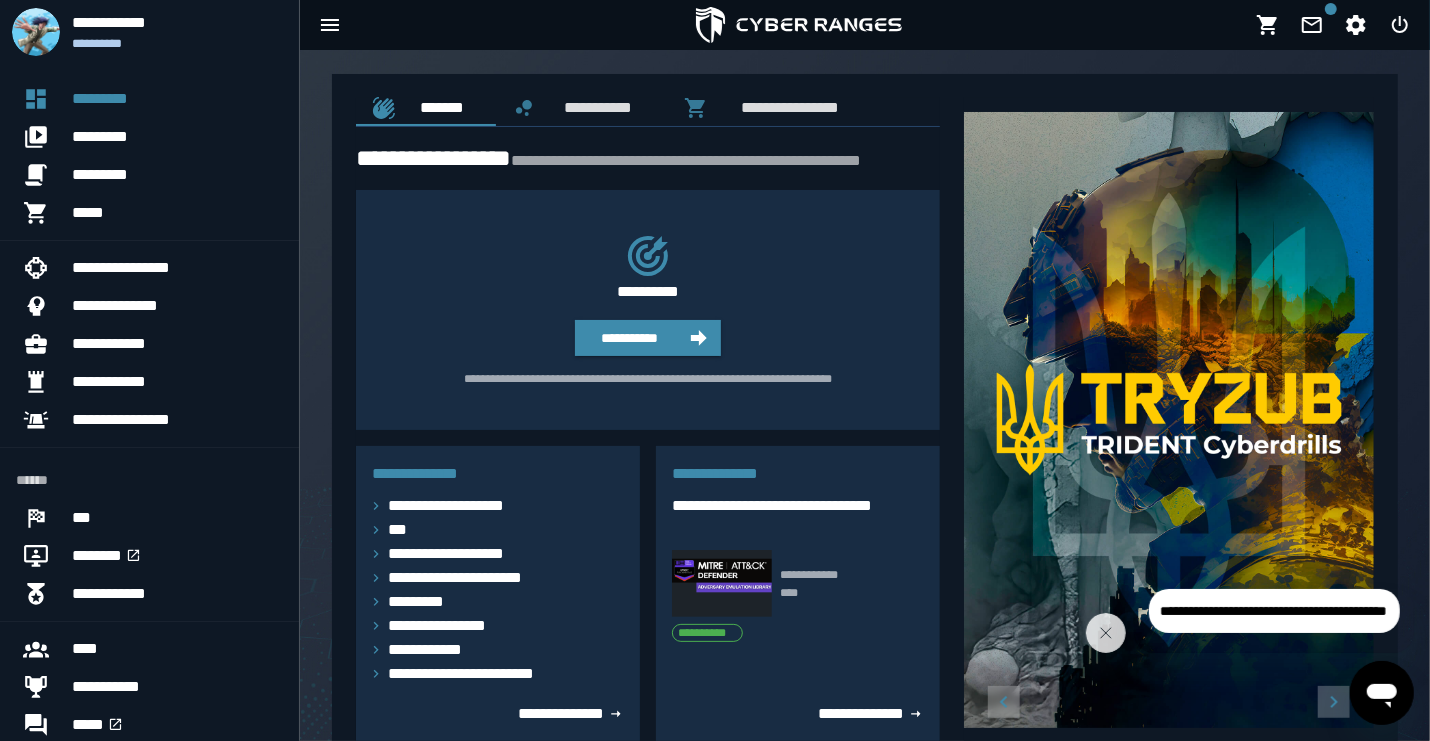 click on "[FIRST] [LAST] [ADDRESS] [CITY], [STATE] [POSTAL_CODE]" 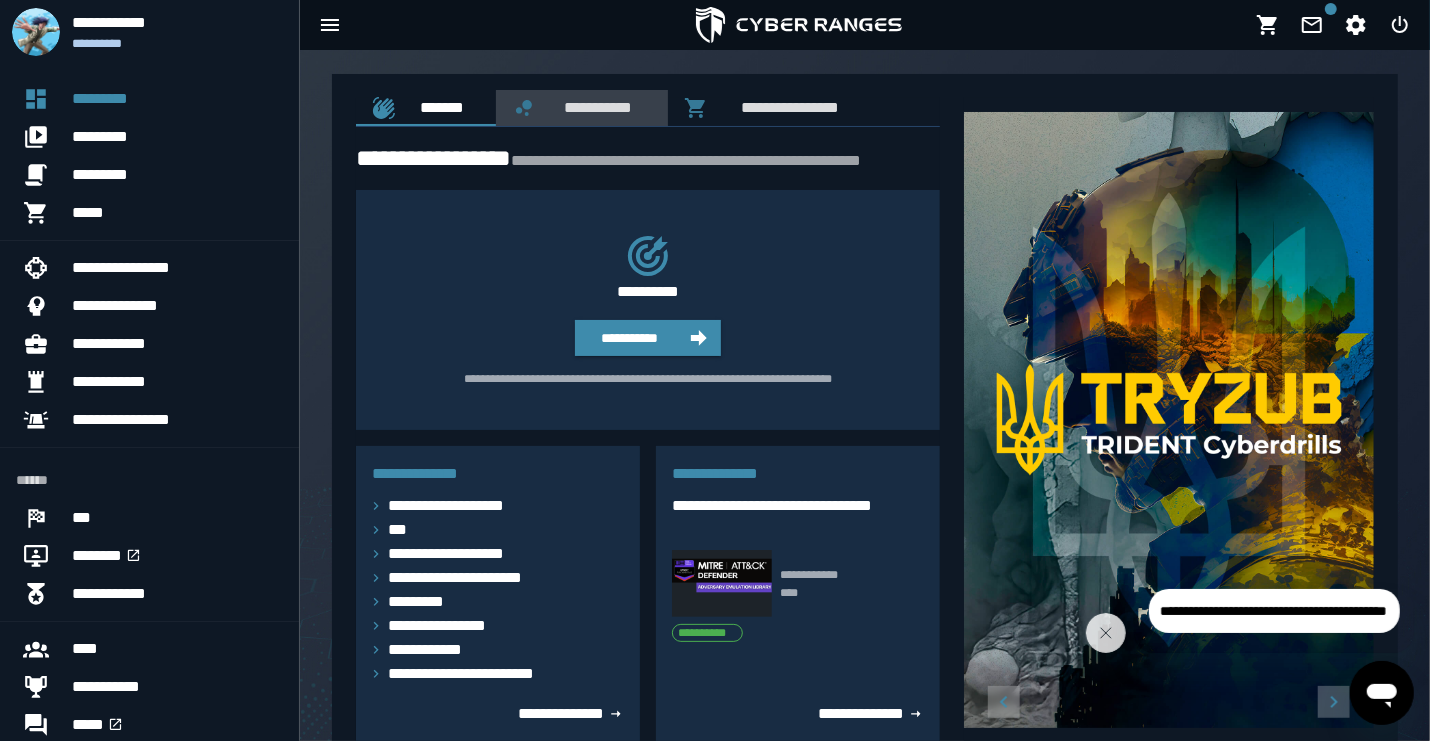 click on "**********" at bounding box center [582, 108] 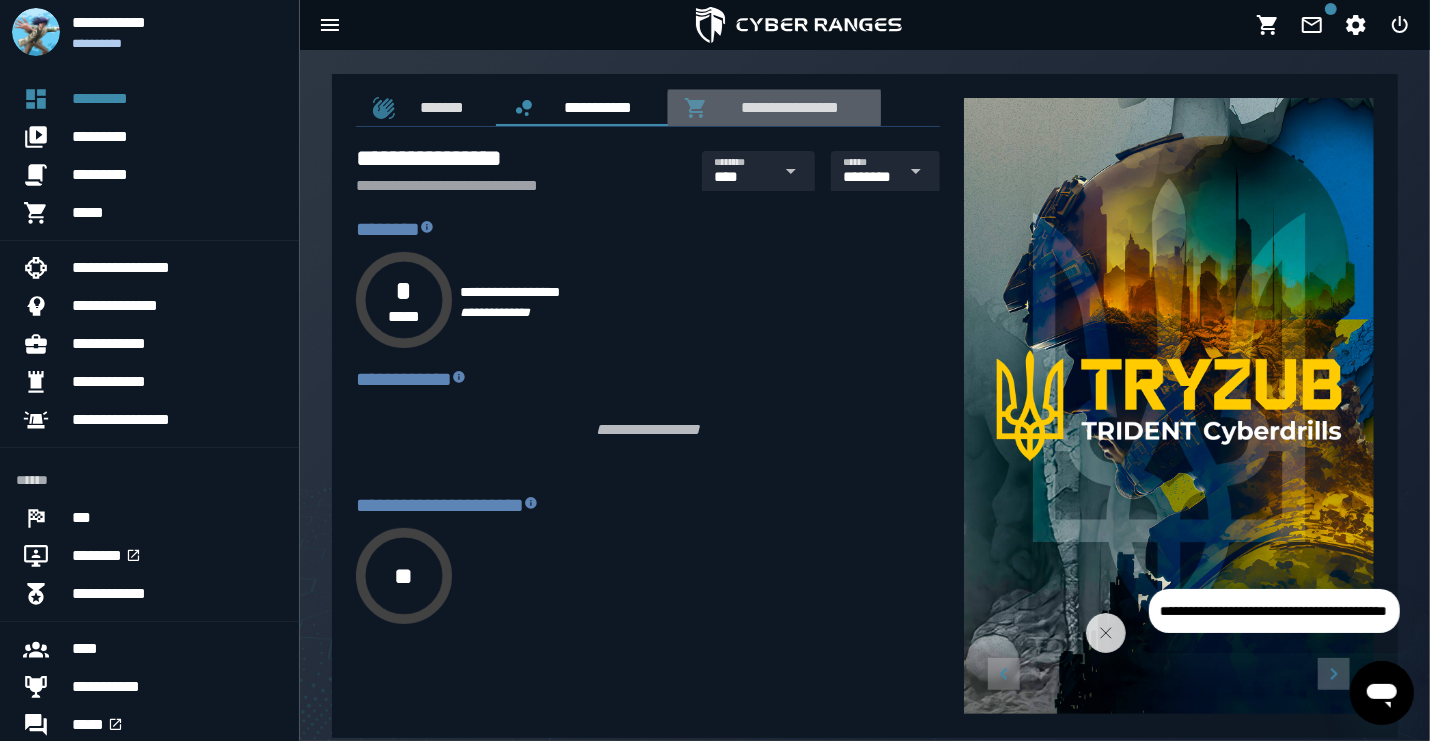 click on "**********" at bounding box center [786, 107] 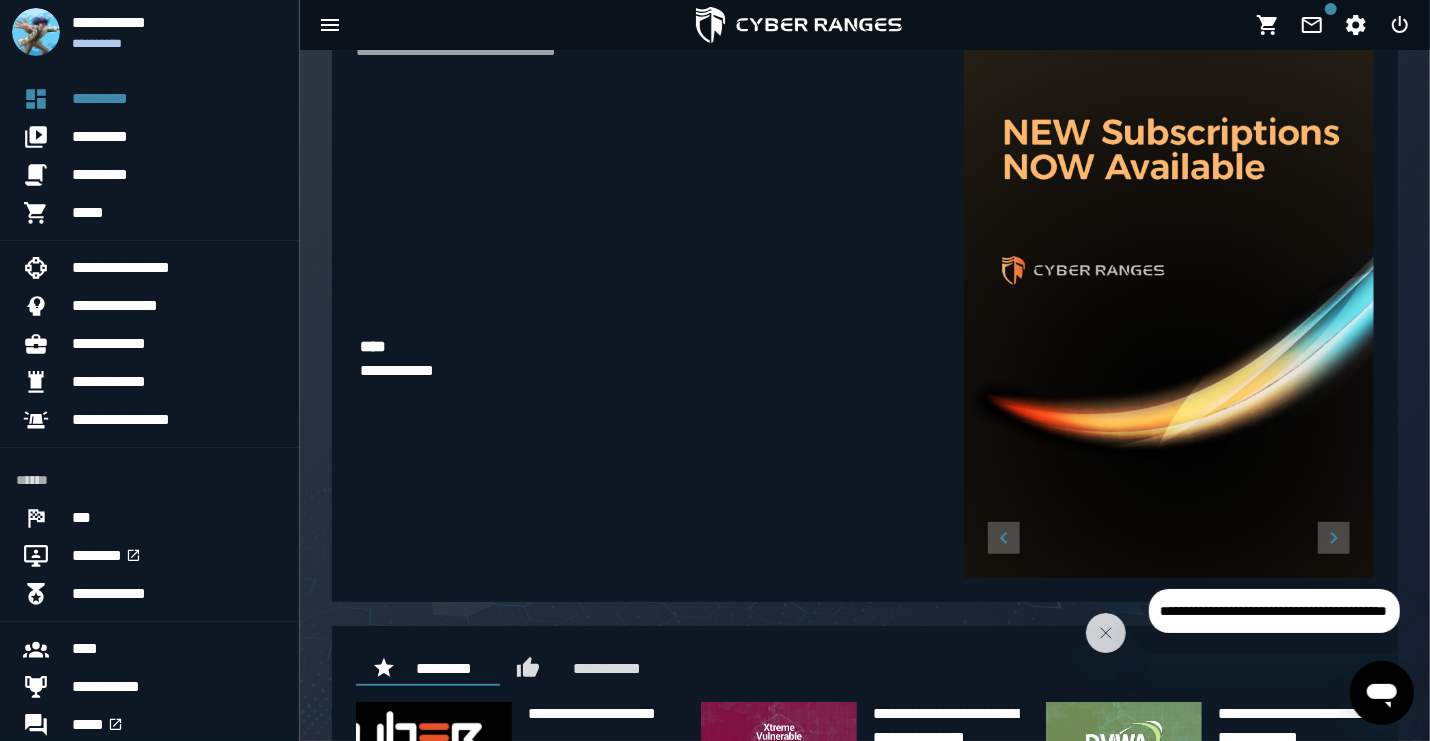 scroll, scrollTop: 0, scrollLeft: 0, axis: both 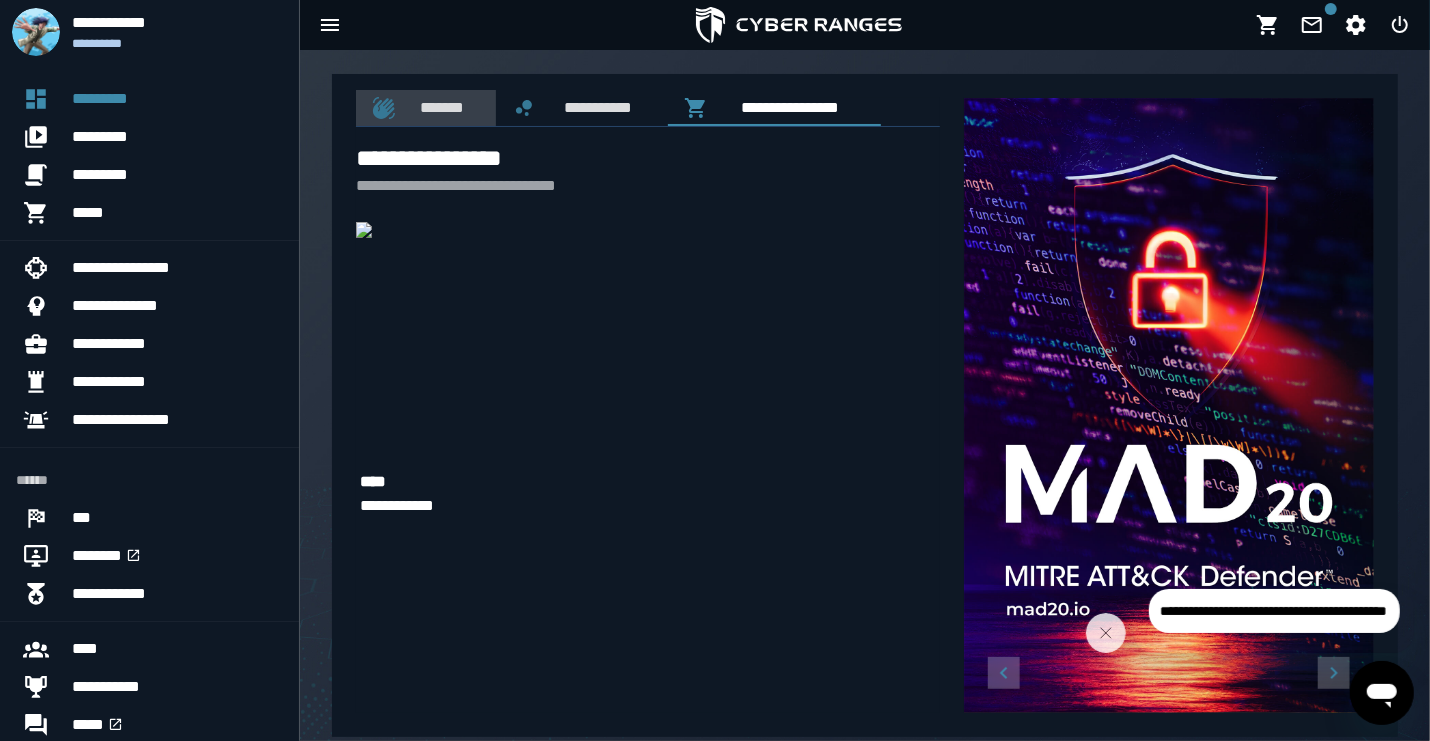click on "*******" at bounding box center (438, 107) 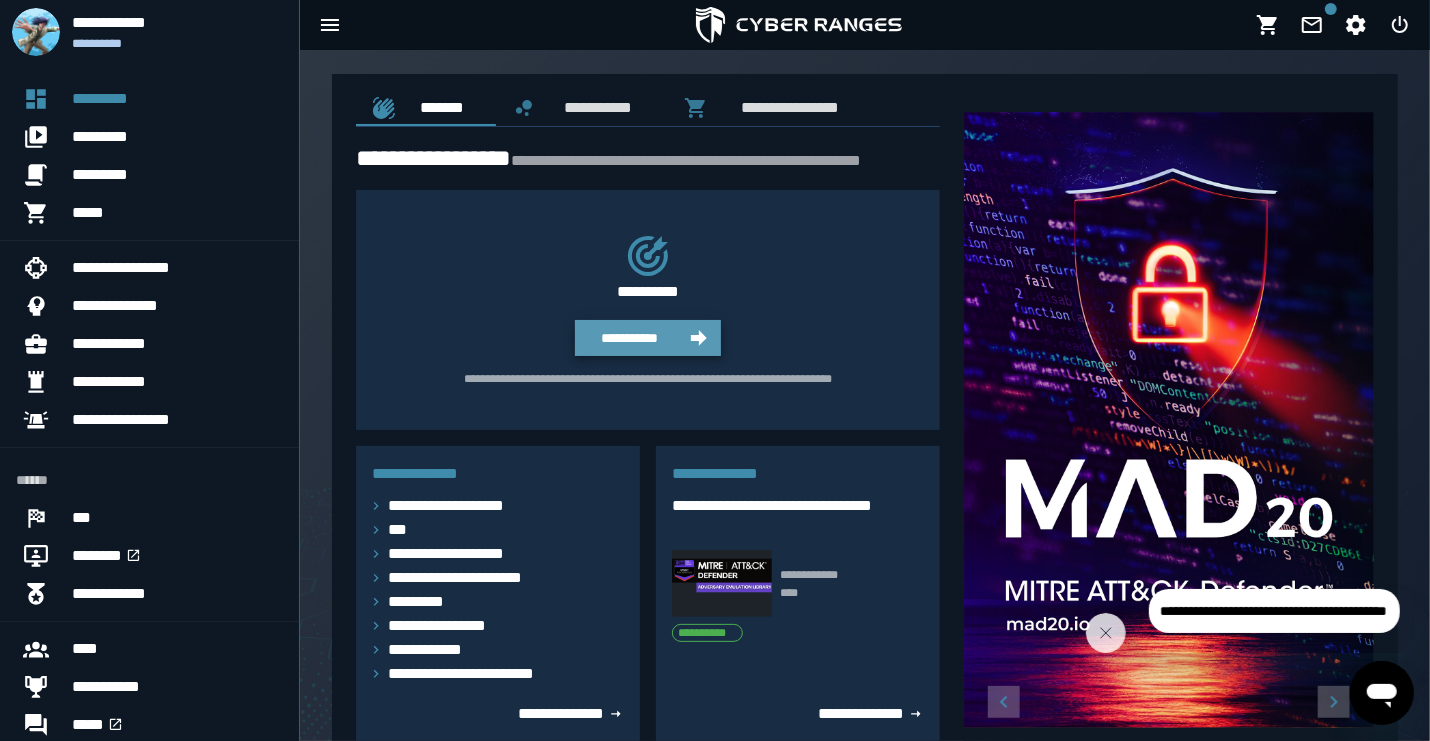 click on "**********" at bounding box center [630, 338] 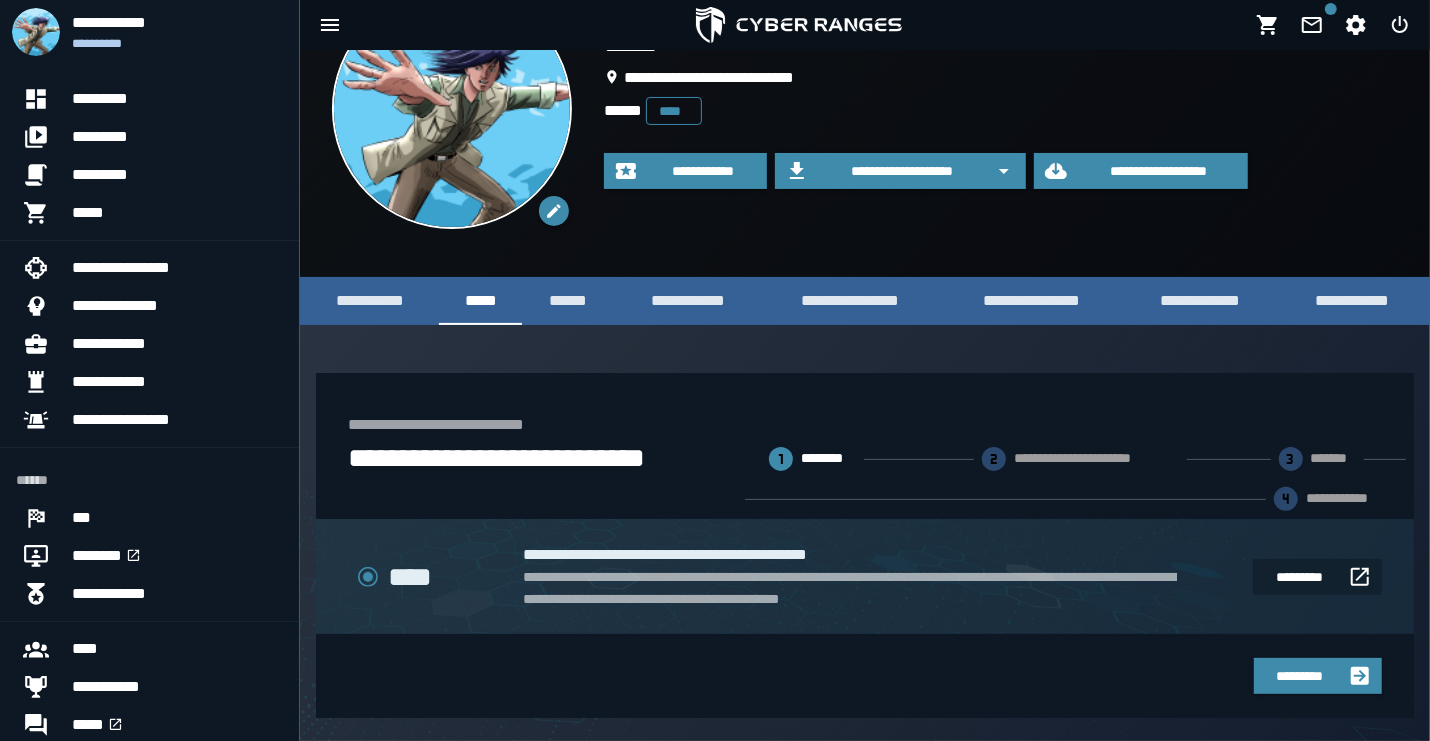 scroll, scrollTop: 133, scrollLeft: 0, axis: vertical 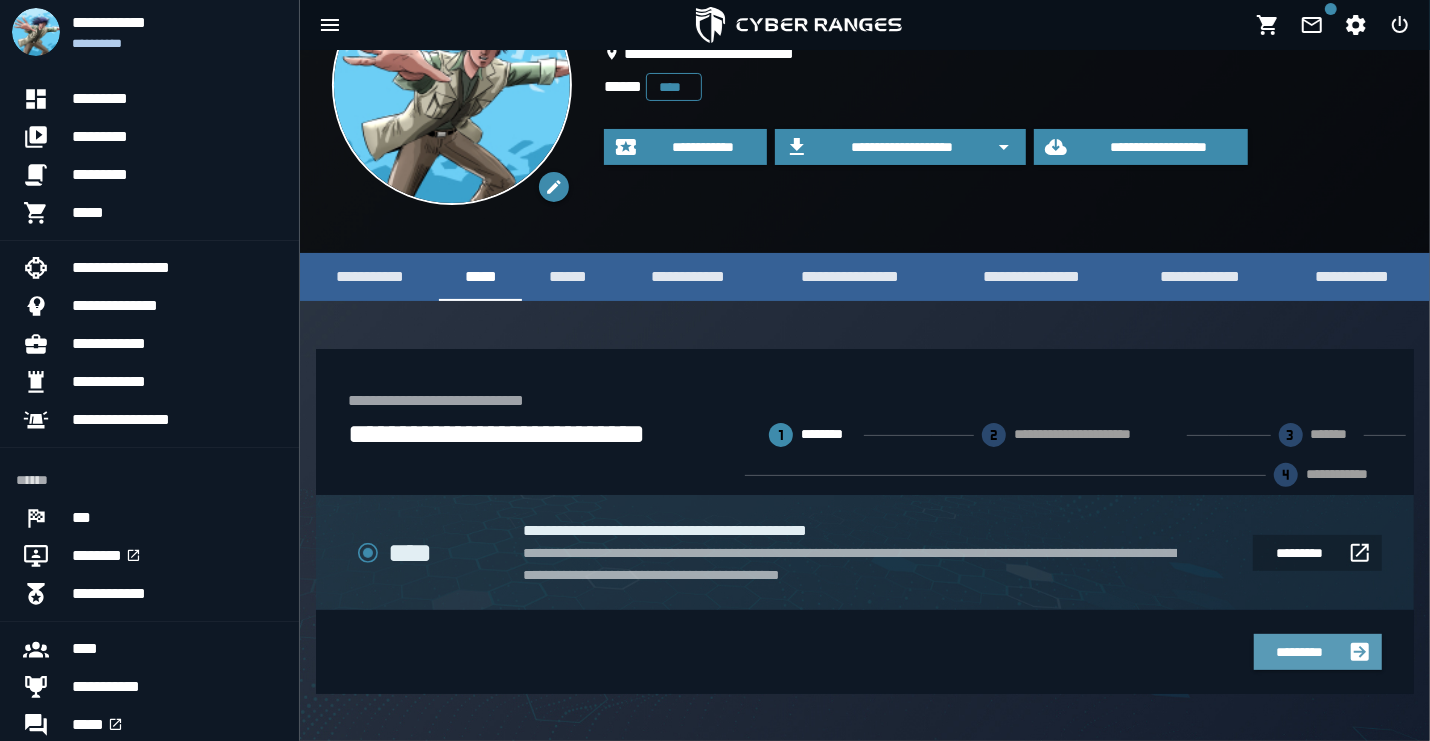click on "*********" at bounding box center [1318, 652] 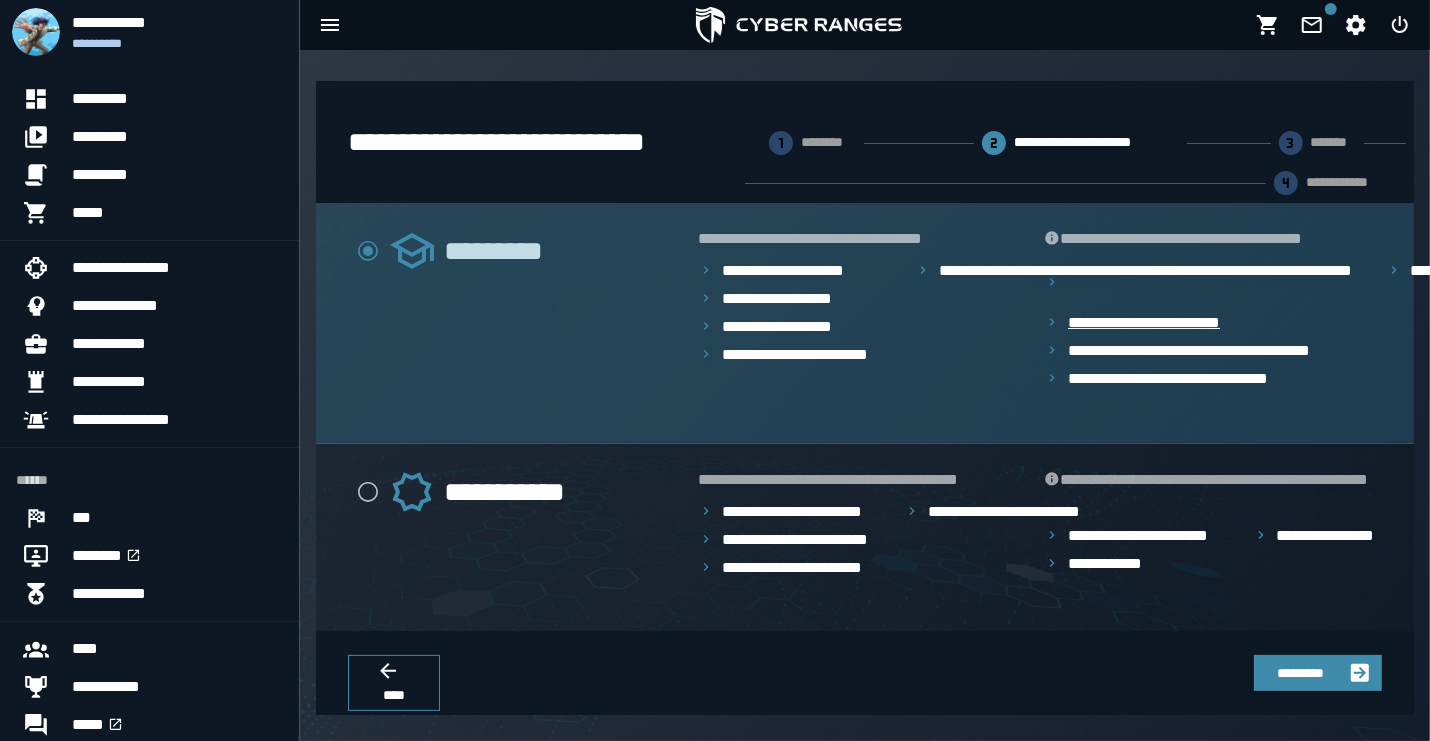 scroll, scrollTop: 406, scrollLeft: 0, axis: vertical 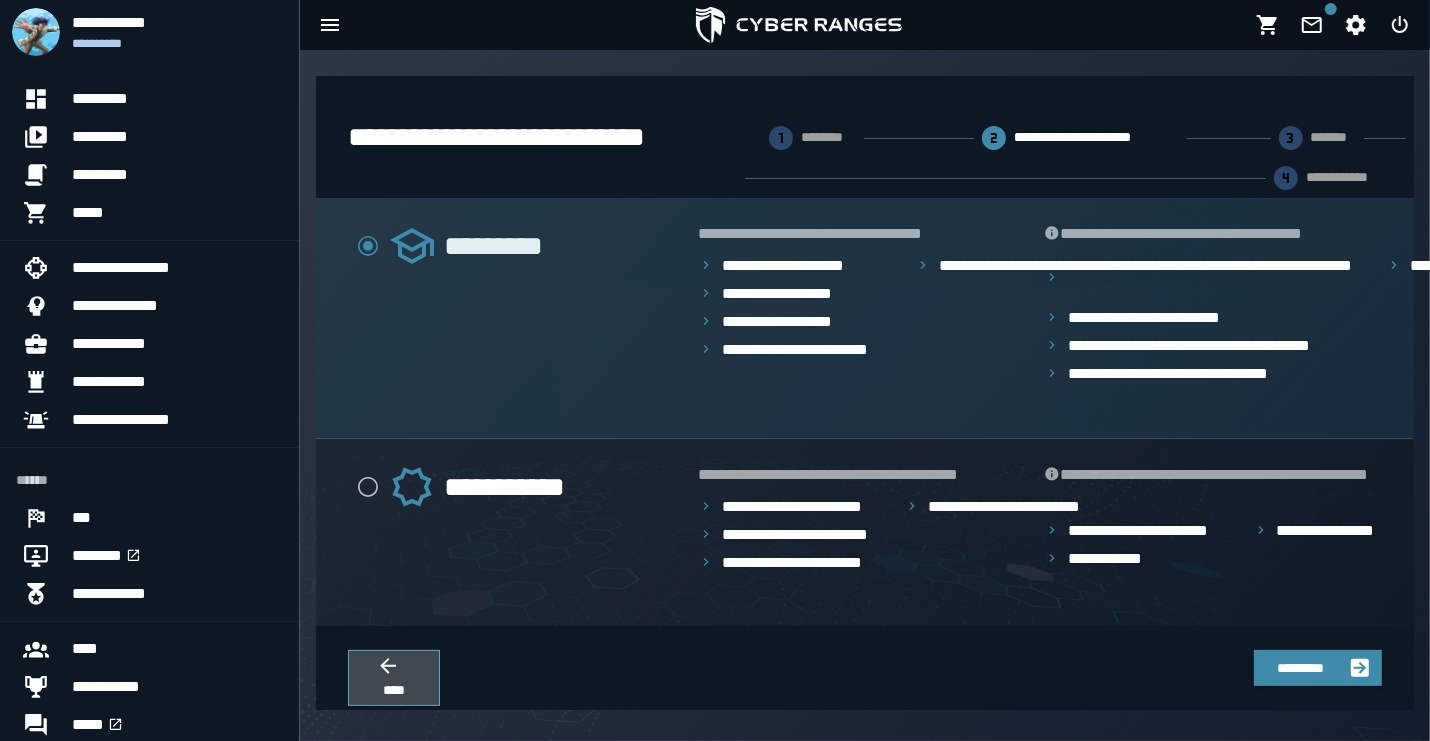 click on "****" at bounding box center [394, 690] 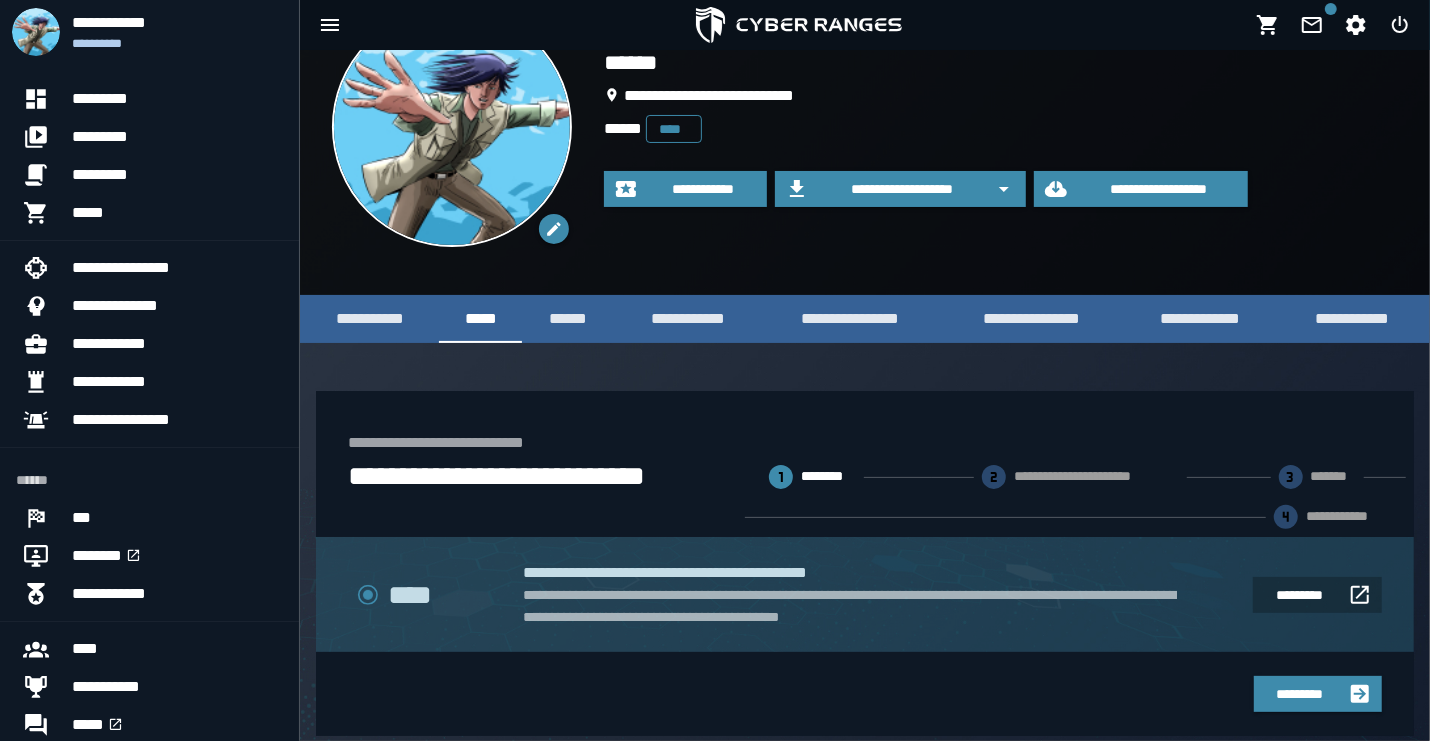 scroll, scrollTop: 133, scrollLeft: 0, axis: vertical 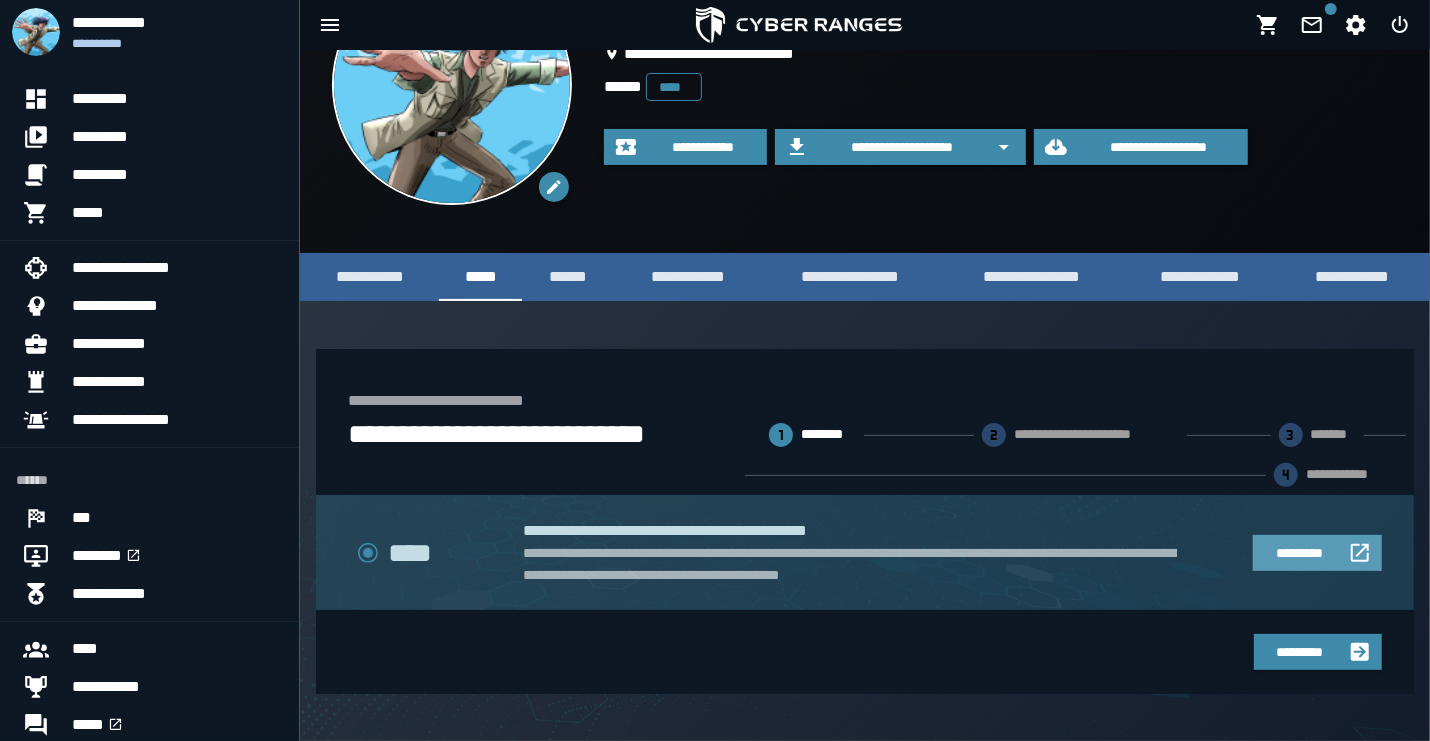 click on "*********" at bounding box center [1299, 553] 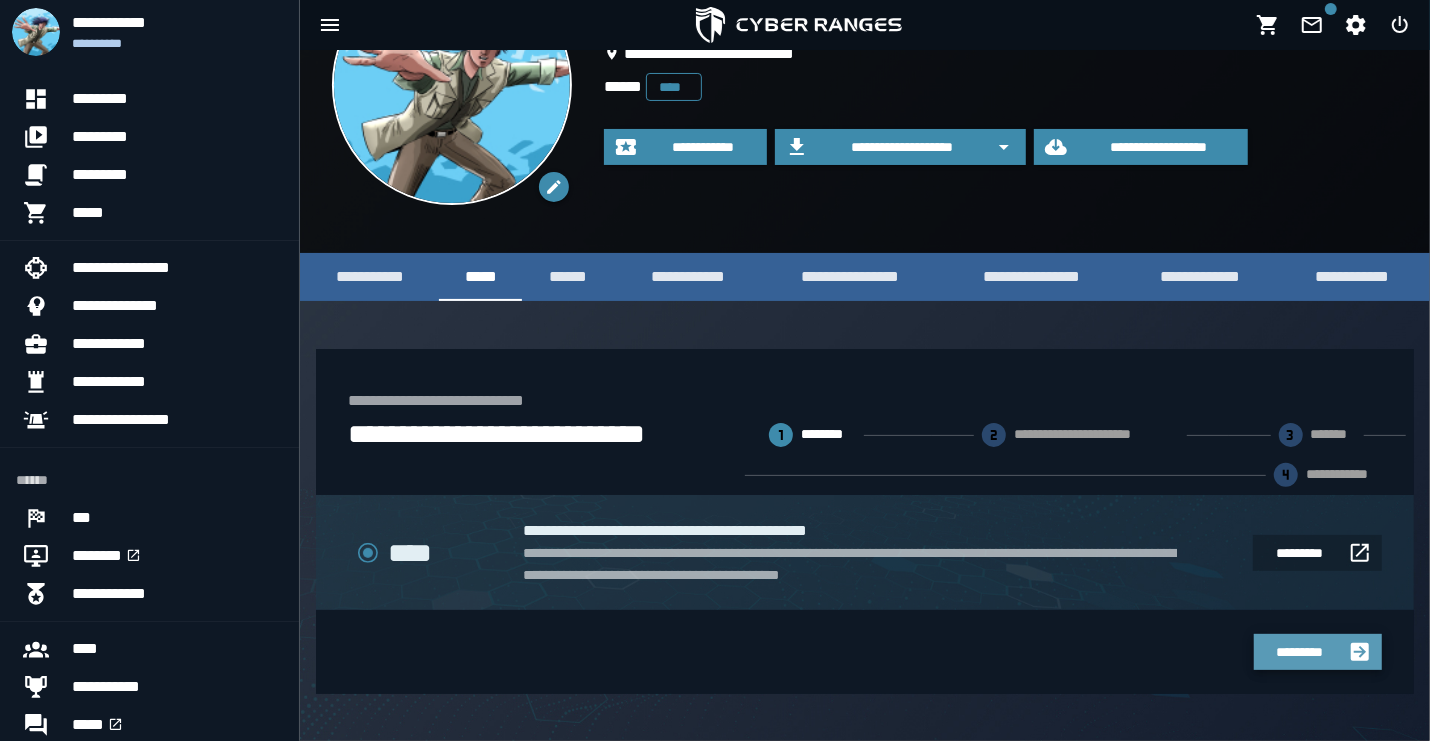 click on "*********" at bounding box center (1300, 652) 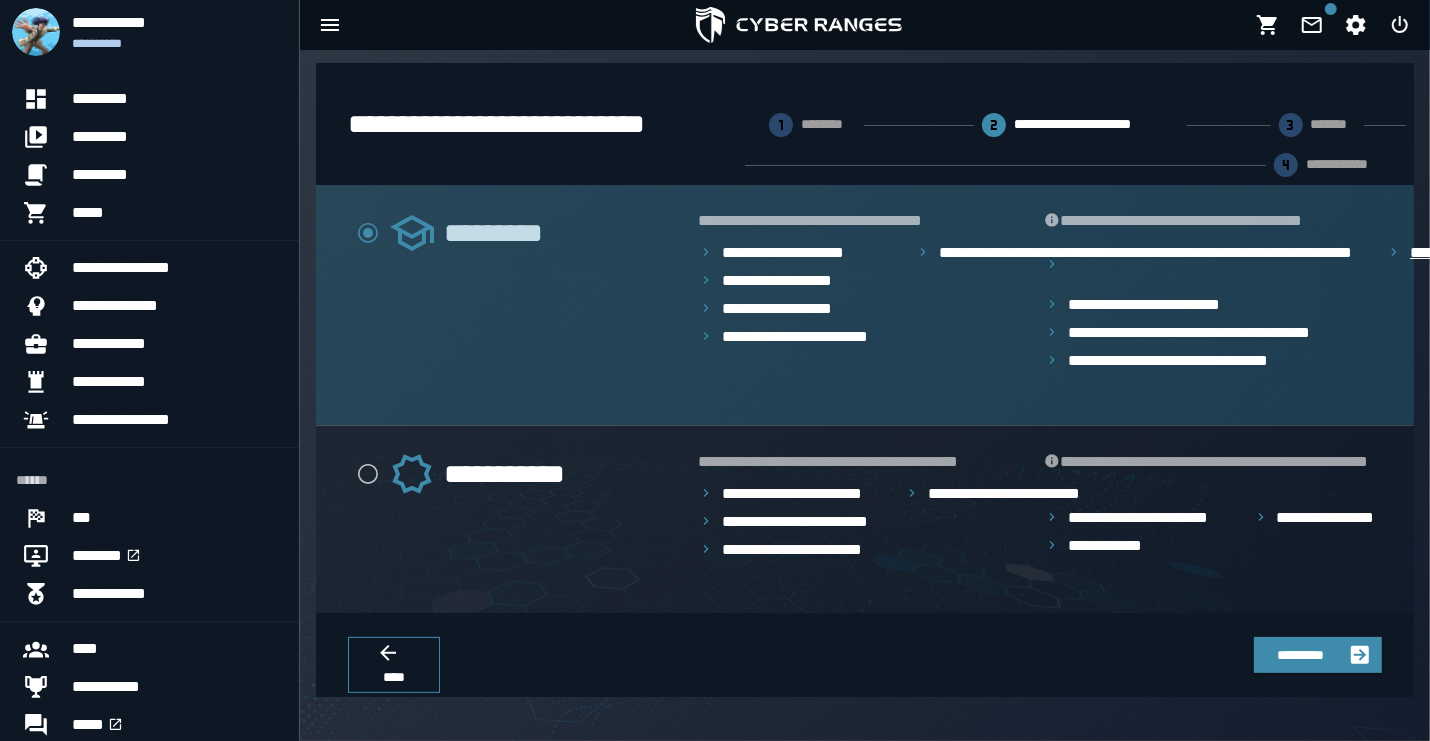 scroll, scrollTop: 423, scrollLeft: 0, axis: vertical 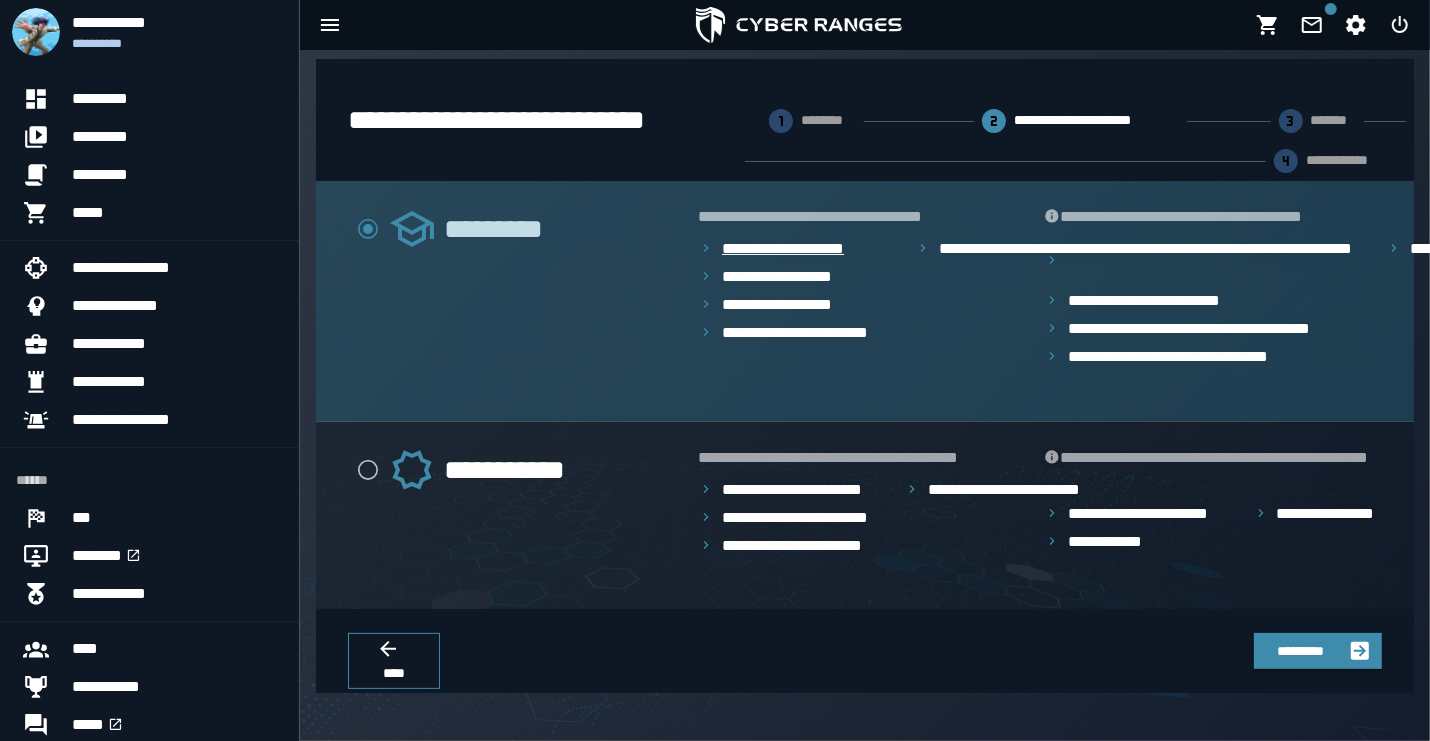 click on "**********" at bounding box center [793, 249] 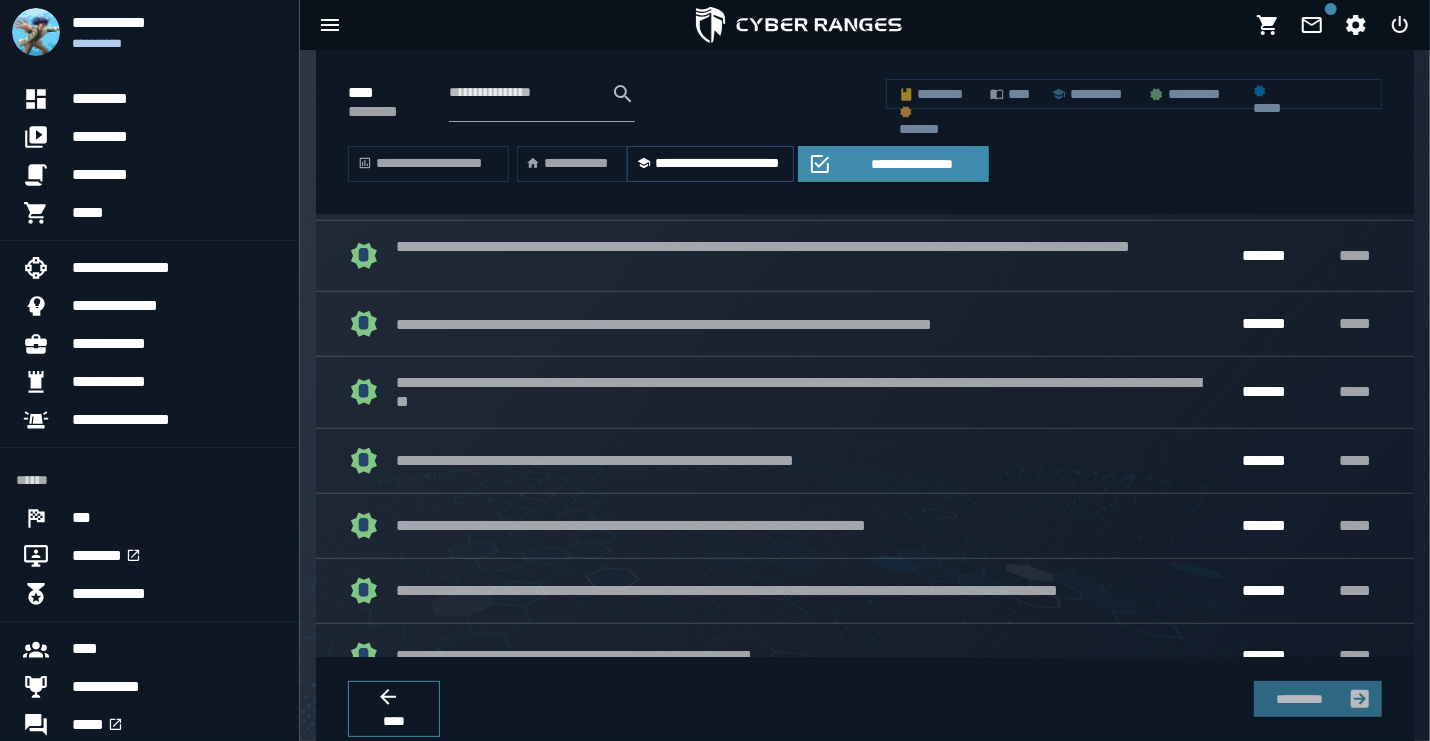 scroll, scrollTop: 1004, scrollLeft: 0, axis: vertical 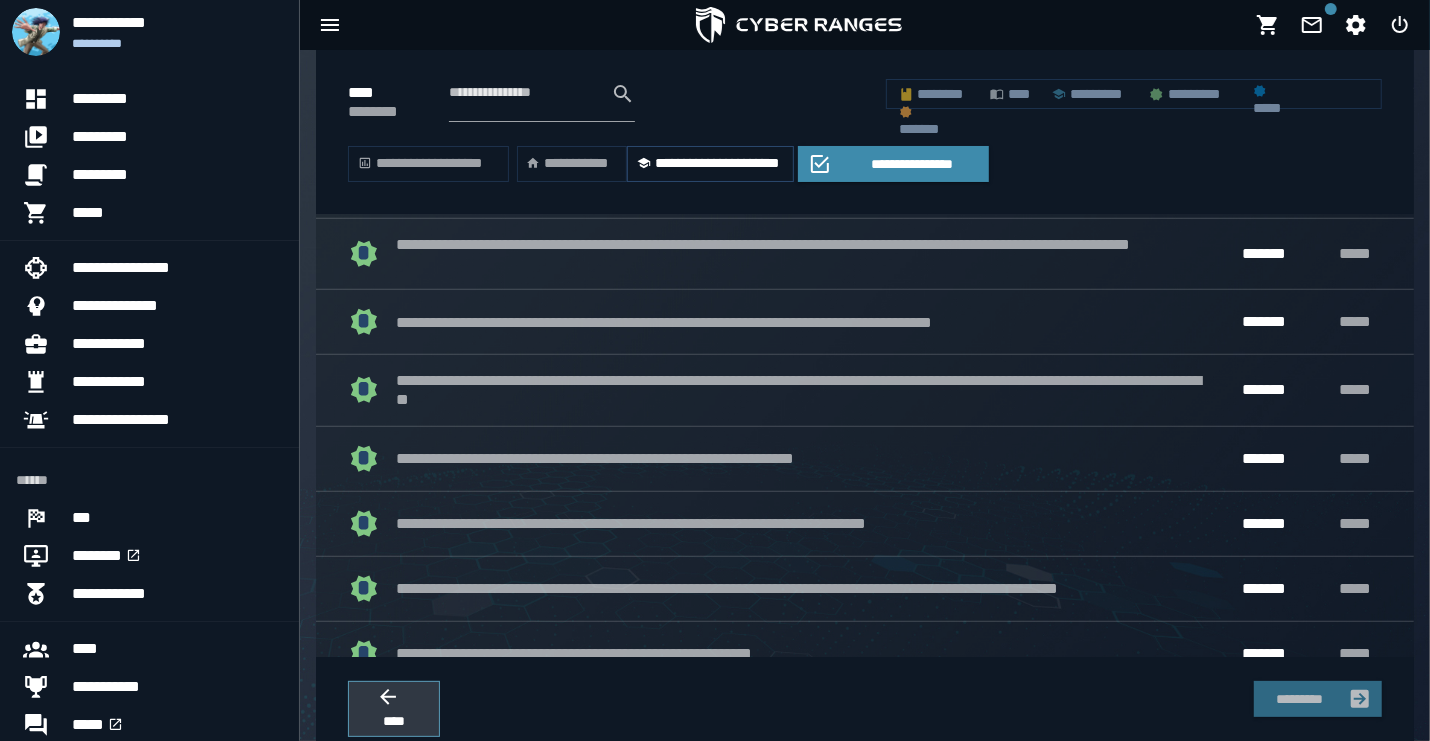 click on "****" at bounding box center (394, 709) 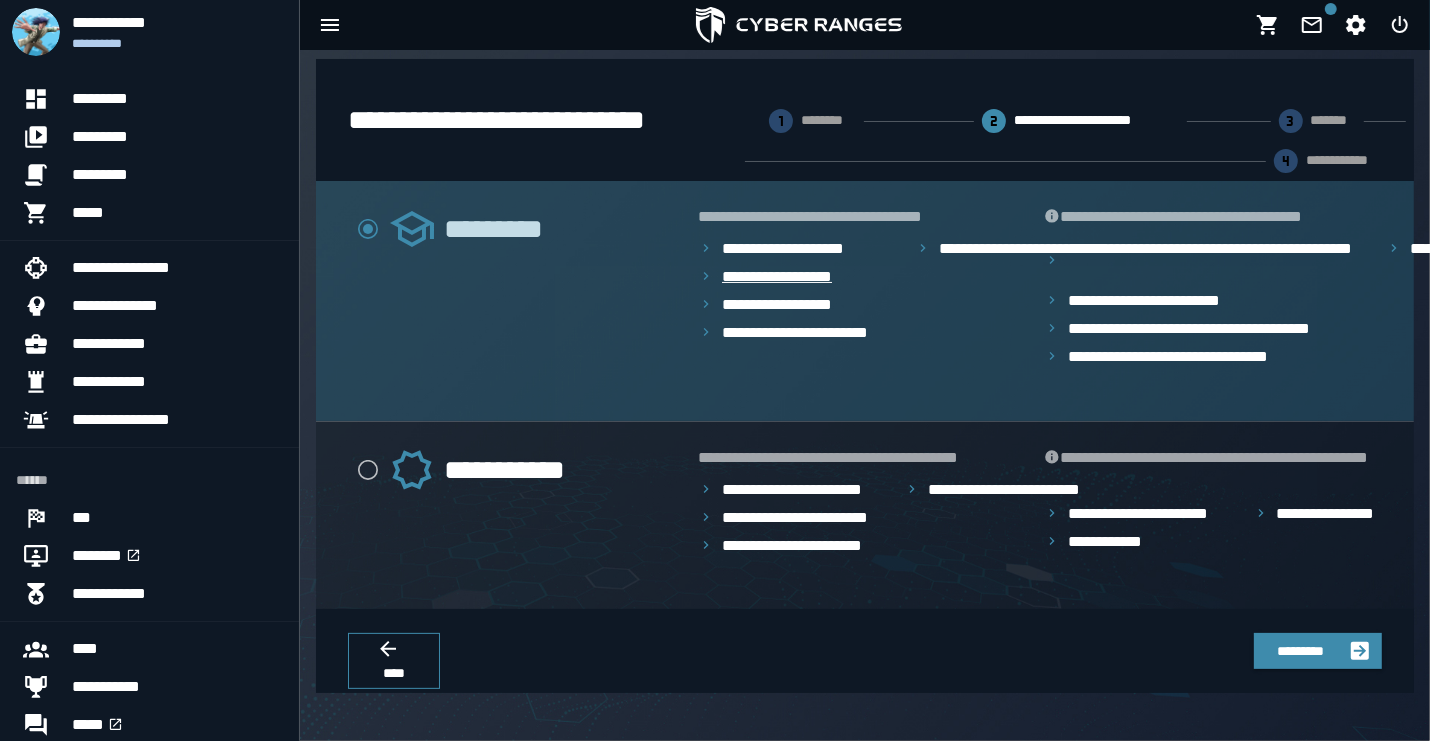 click on "**********" at bounding box center [785, 277] 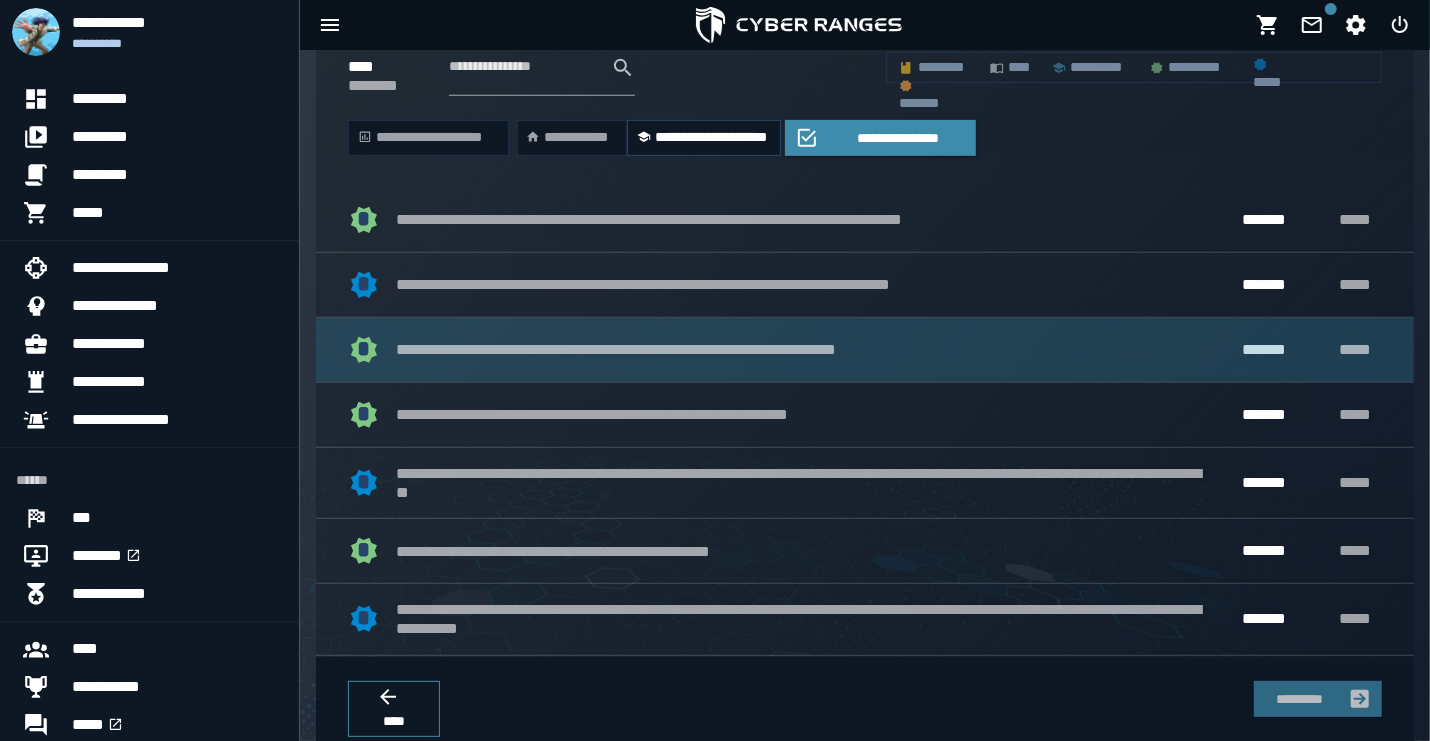 scroll, scrollTop: 584, scrollLeft: 0, axis: vertical 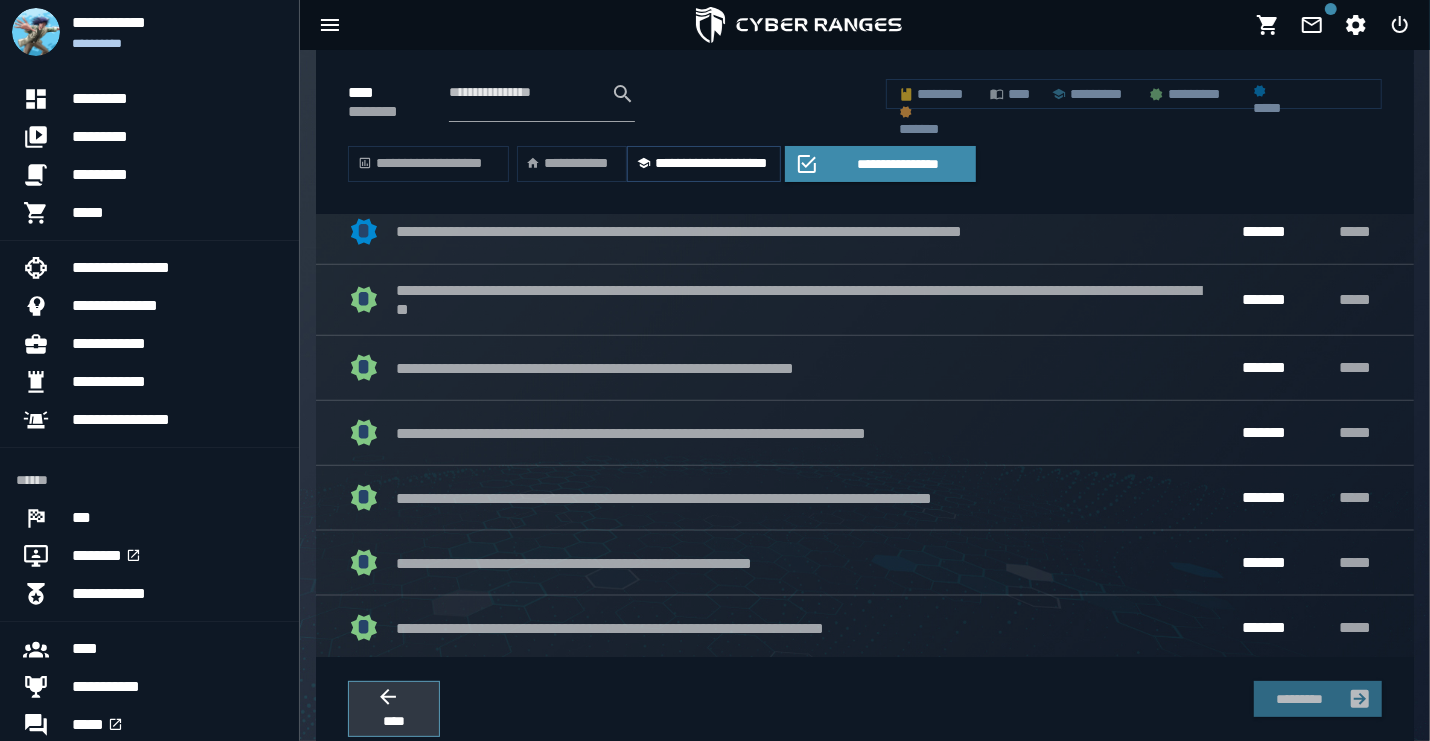 click on "****" at bounding box center (394, 721) 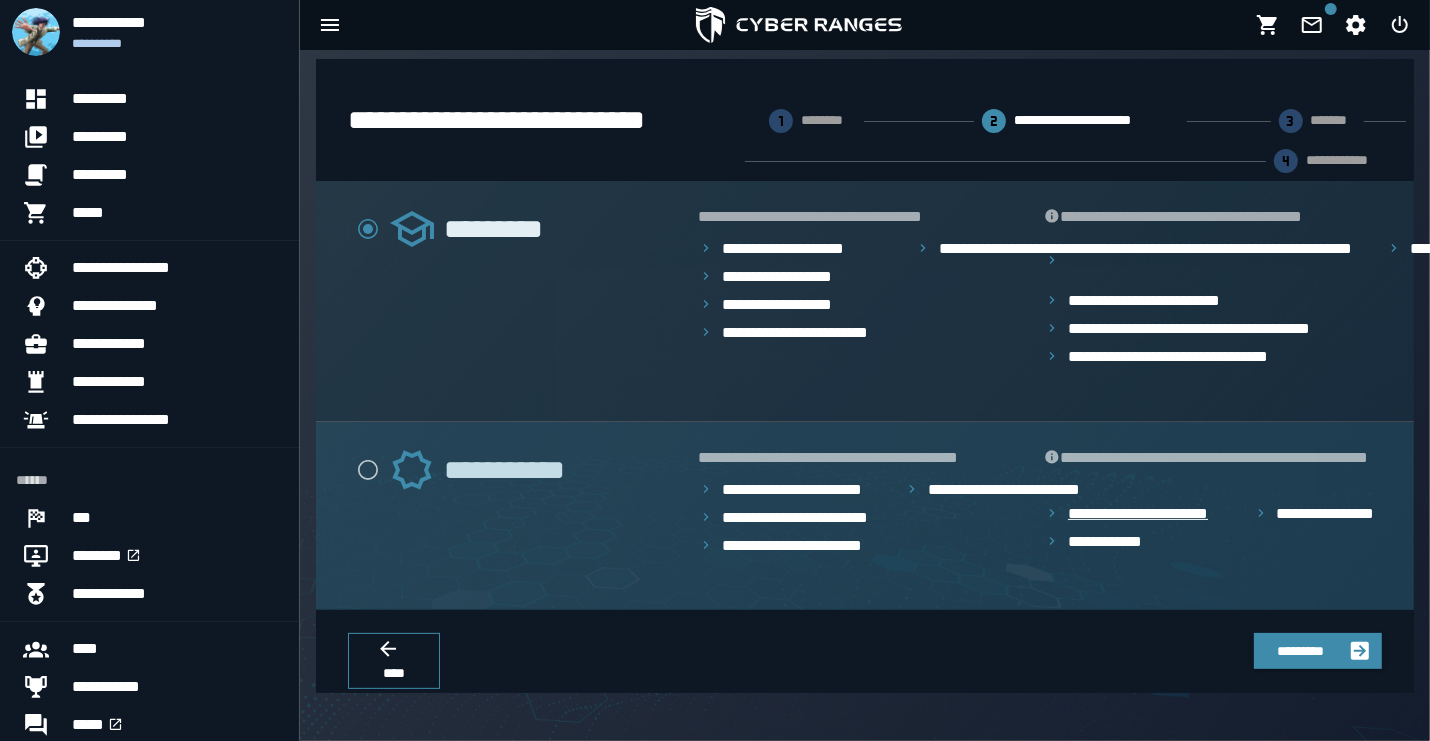 click on "**********" at bounding box center [1158, 514] 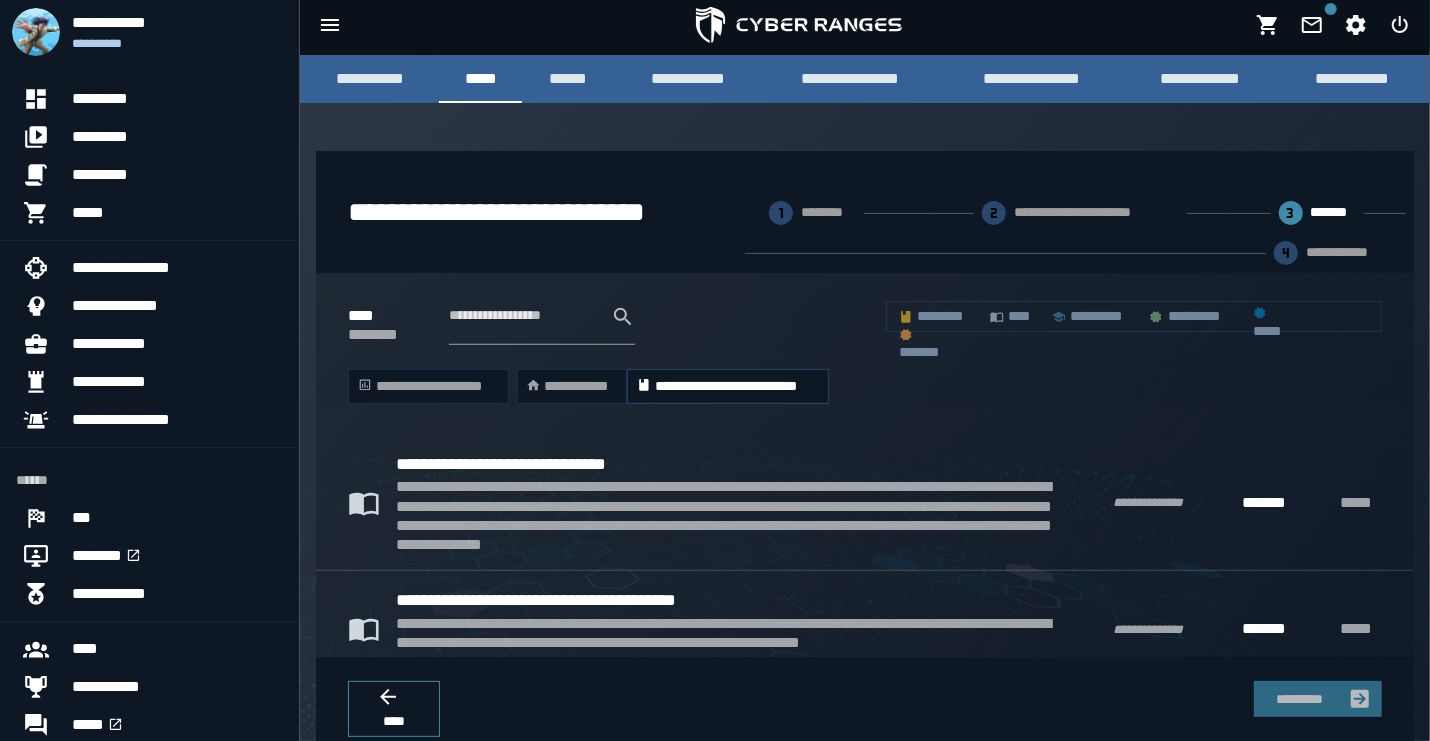 scroll, scrollTop: 330, scrollLeft: 0, axis: vertical 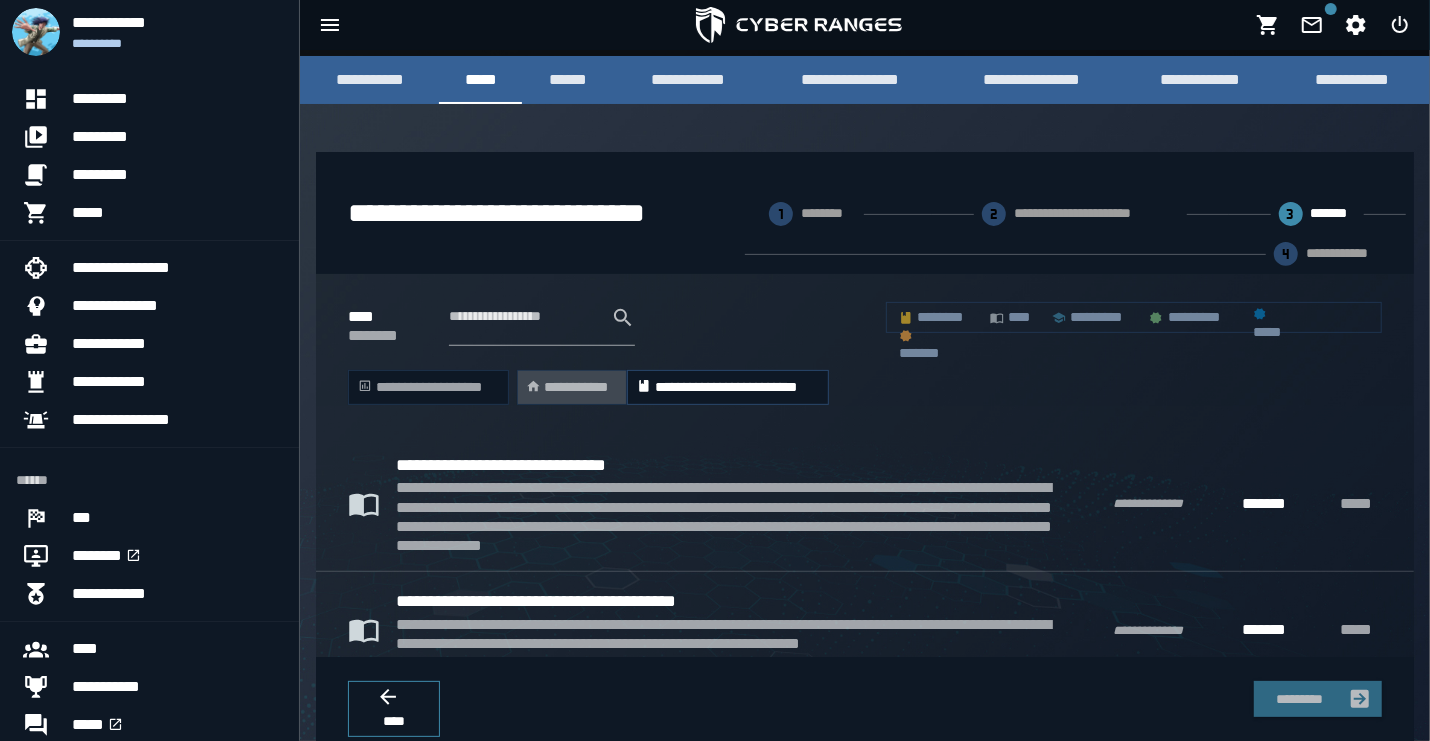 click on "**********" at bounding box center [571, 388] 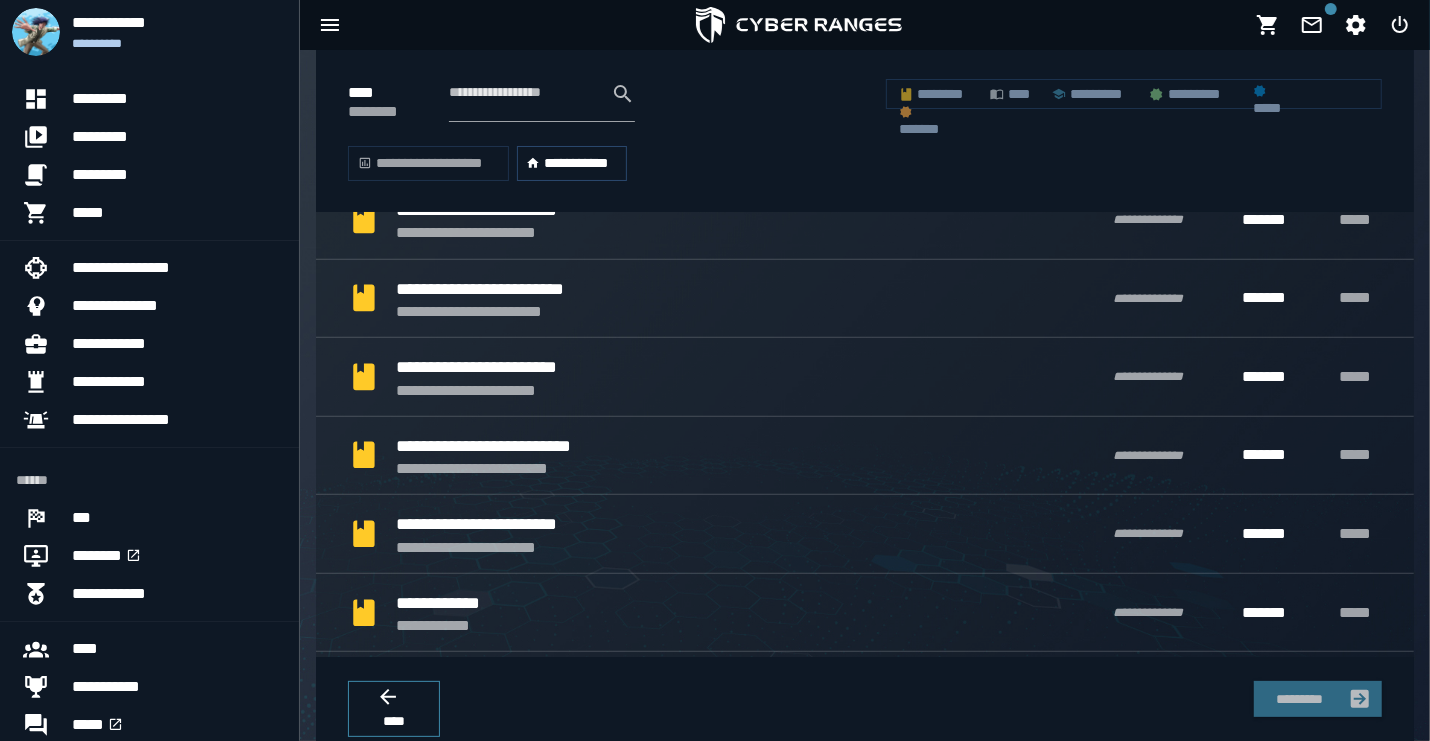 scroll, scrollTop: 579, scrollLeft: 0, axis: vertical 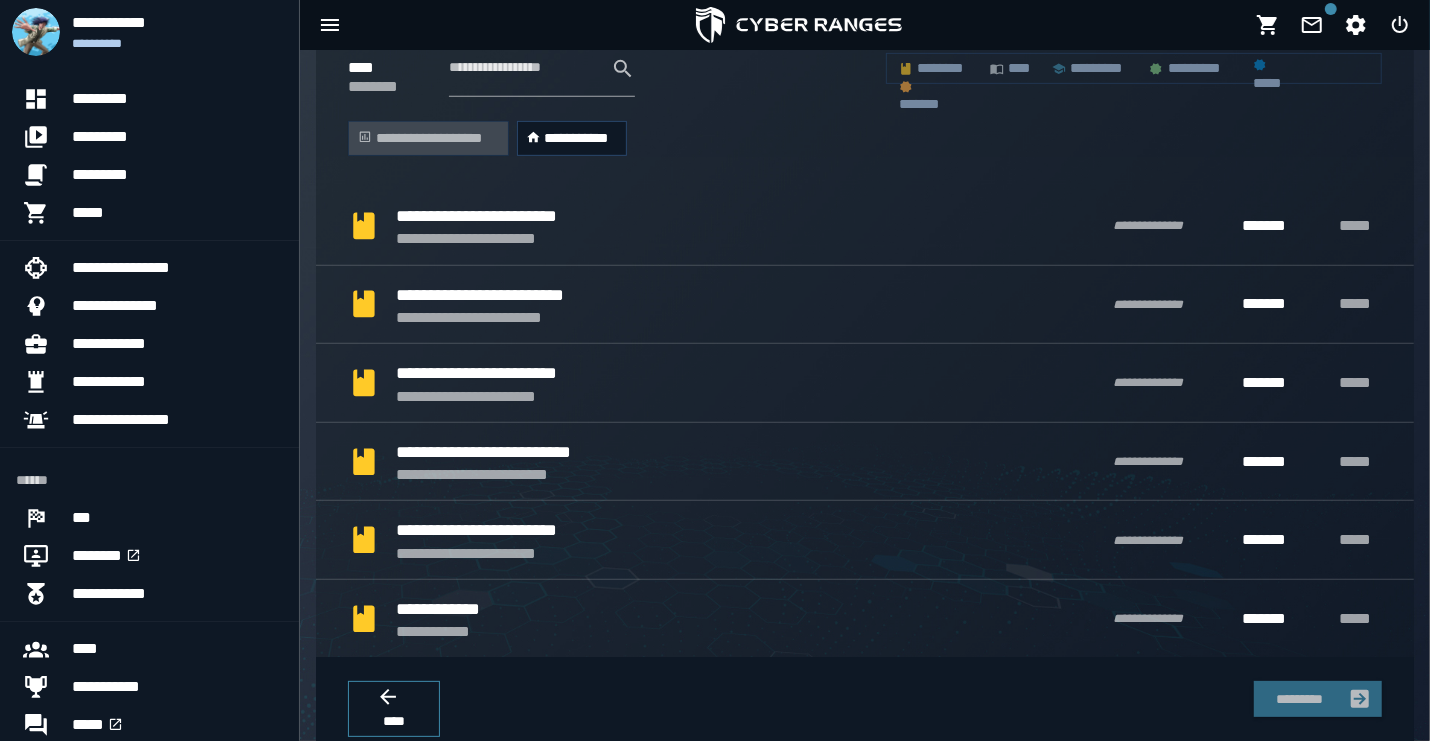 click on "**********" at bounding box center (428, 139) 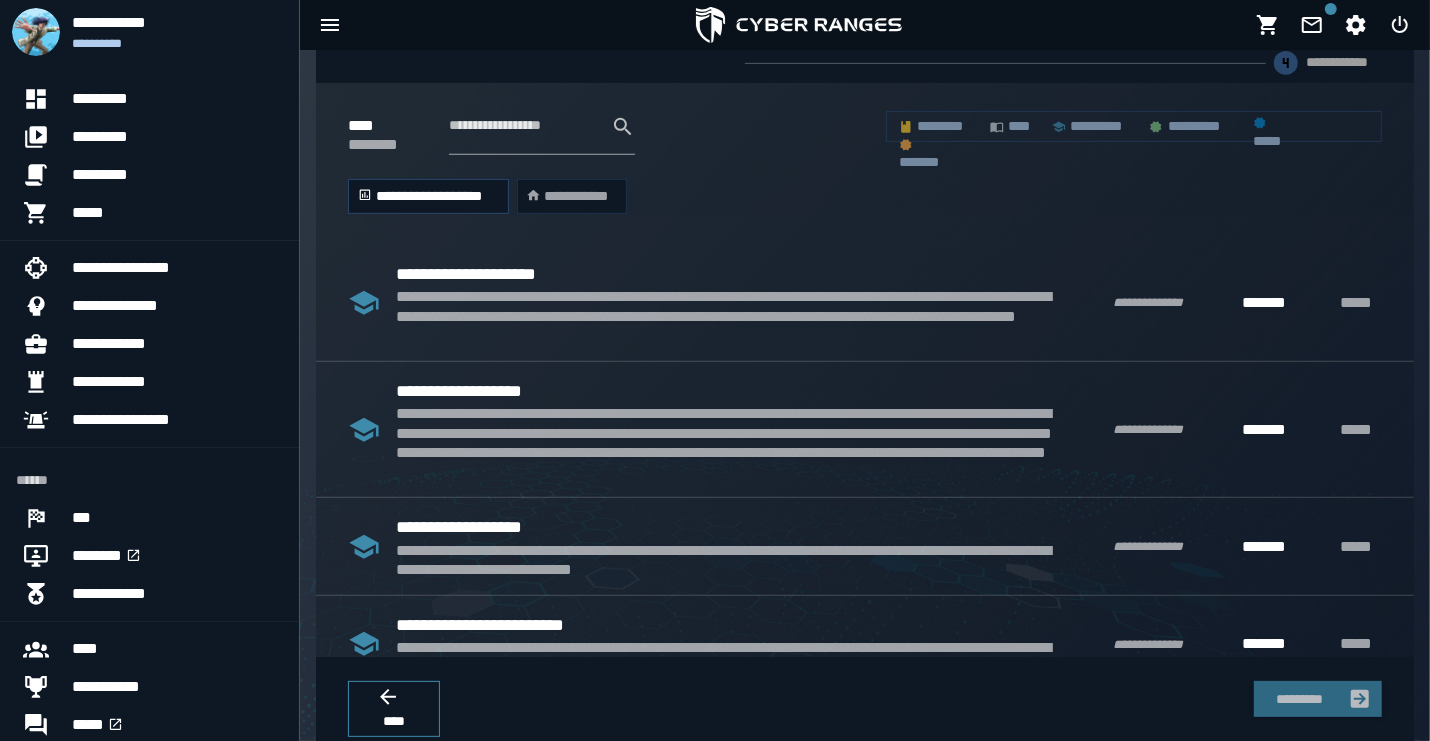 scroll, scrollTop: 538, scrollLeft: 0, axis: vertical 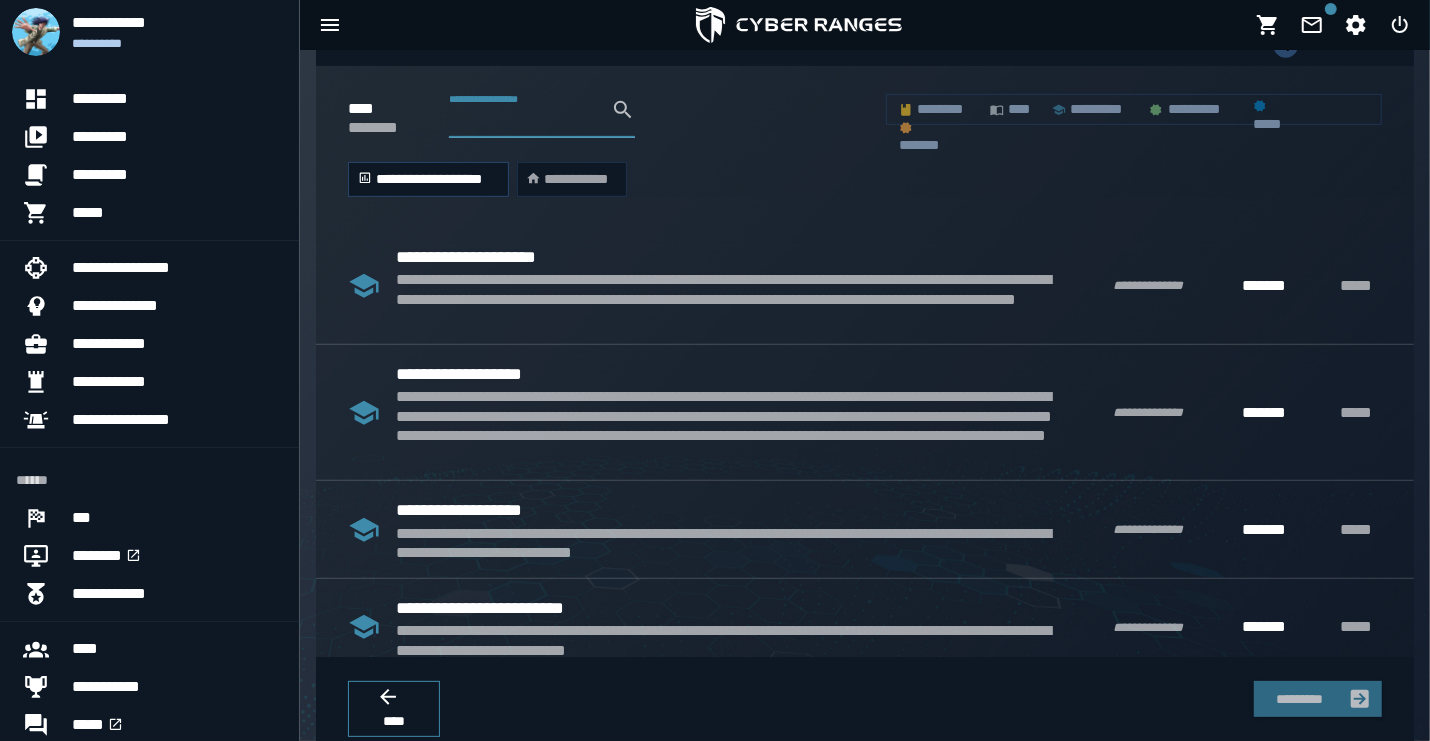 click on "**********" at bounding box center [524, 110] 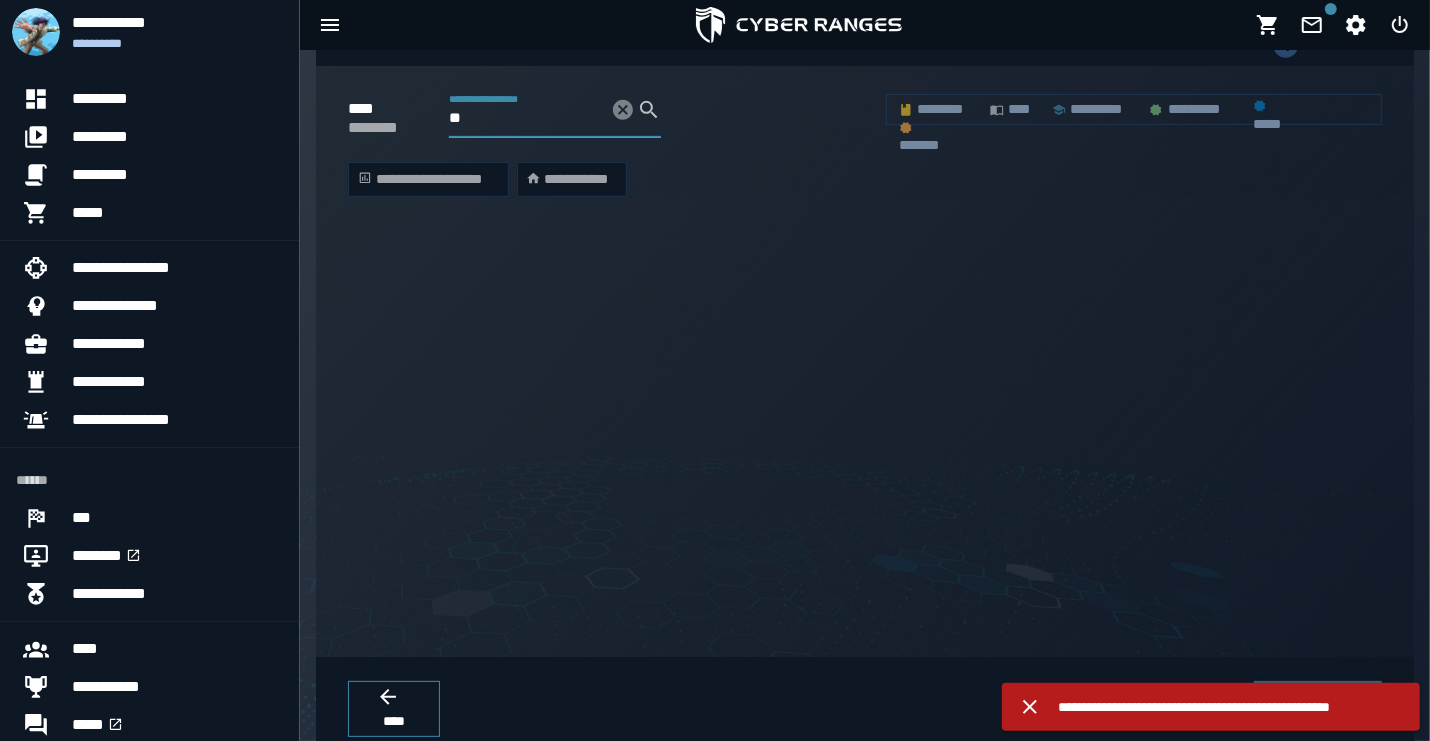 type on "*" 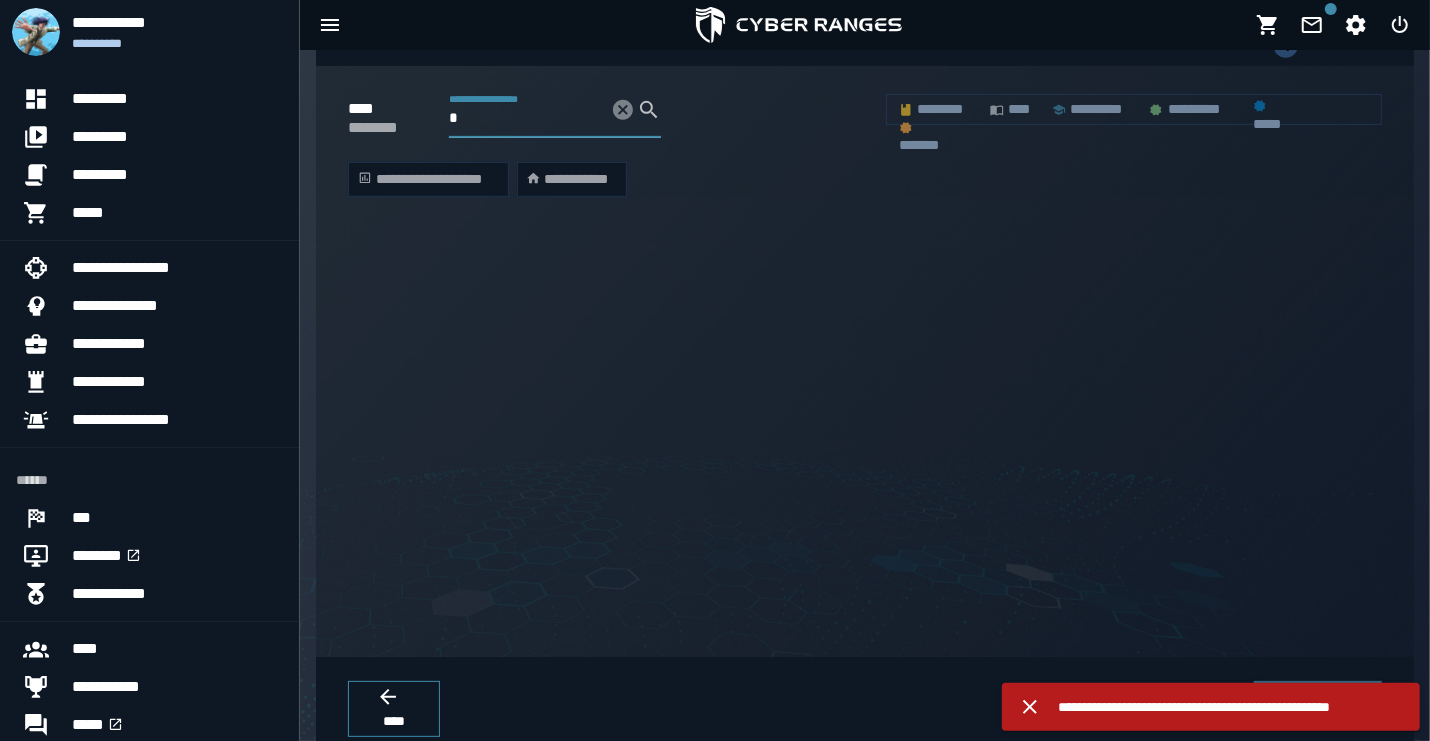 type 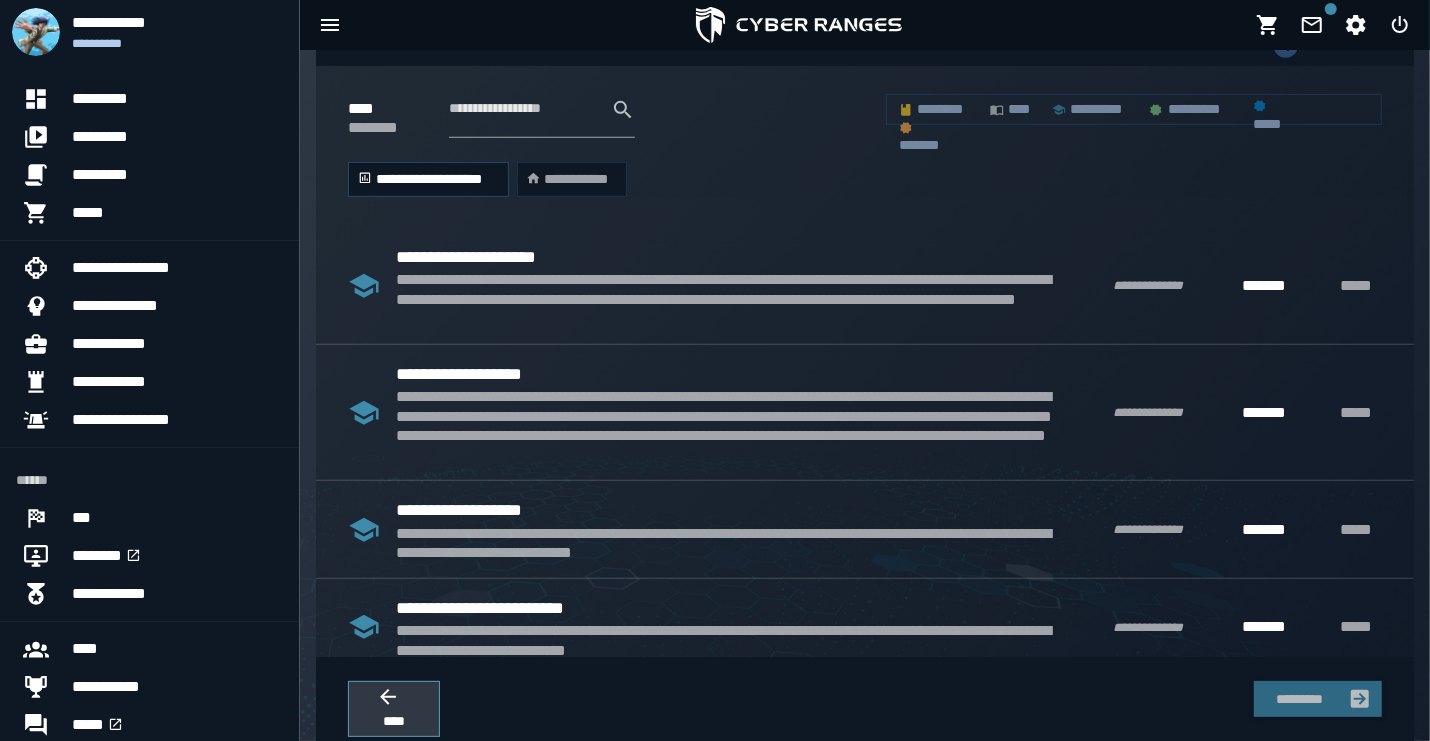 click on "****" at bounding box center [394, 721] 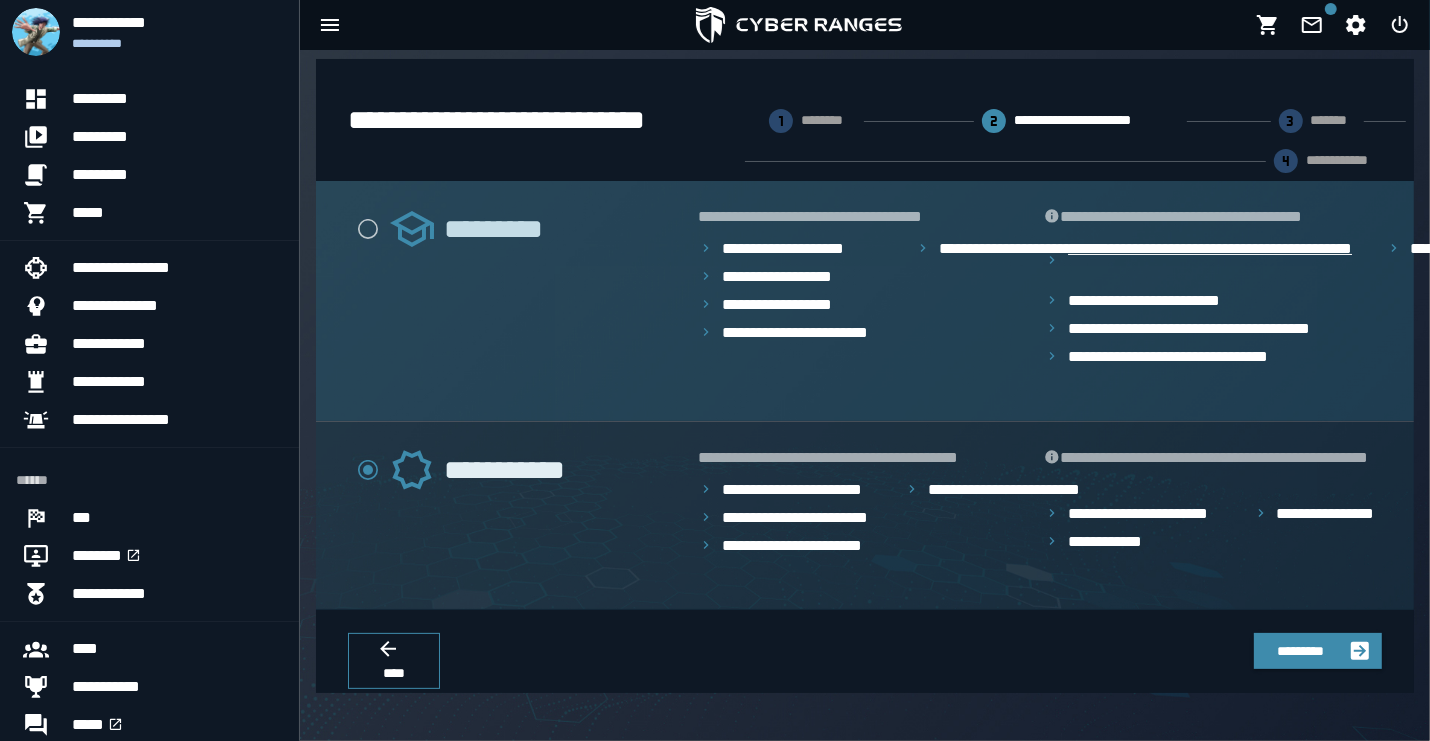 click on "**********" at bounding box center (1225, 261) 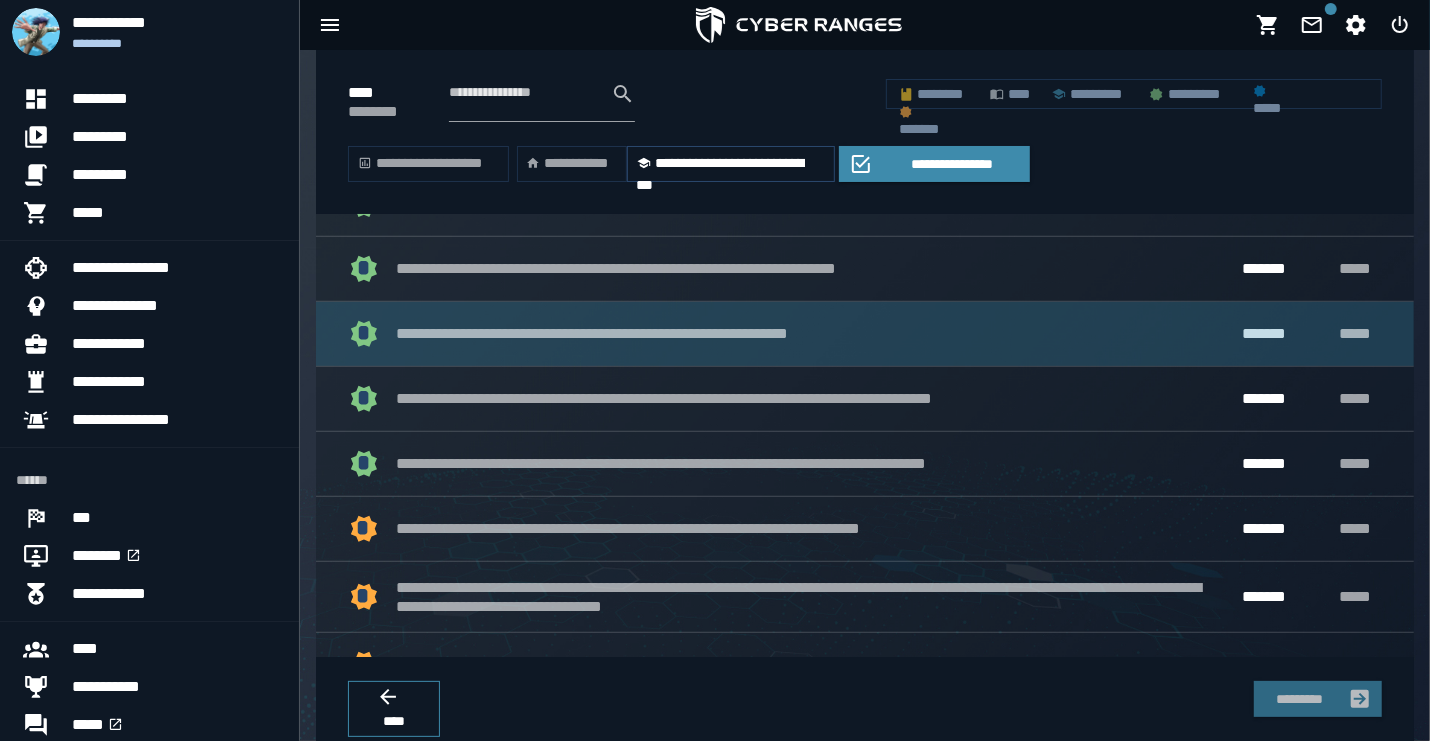 scroll, scrollTop: 594, scrollLeft: 0, axis: vertical 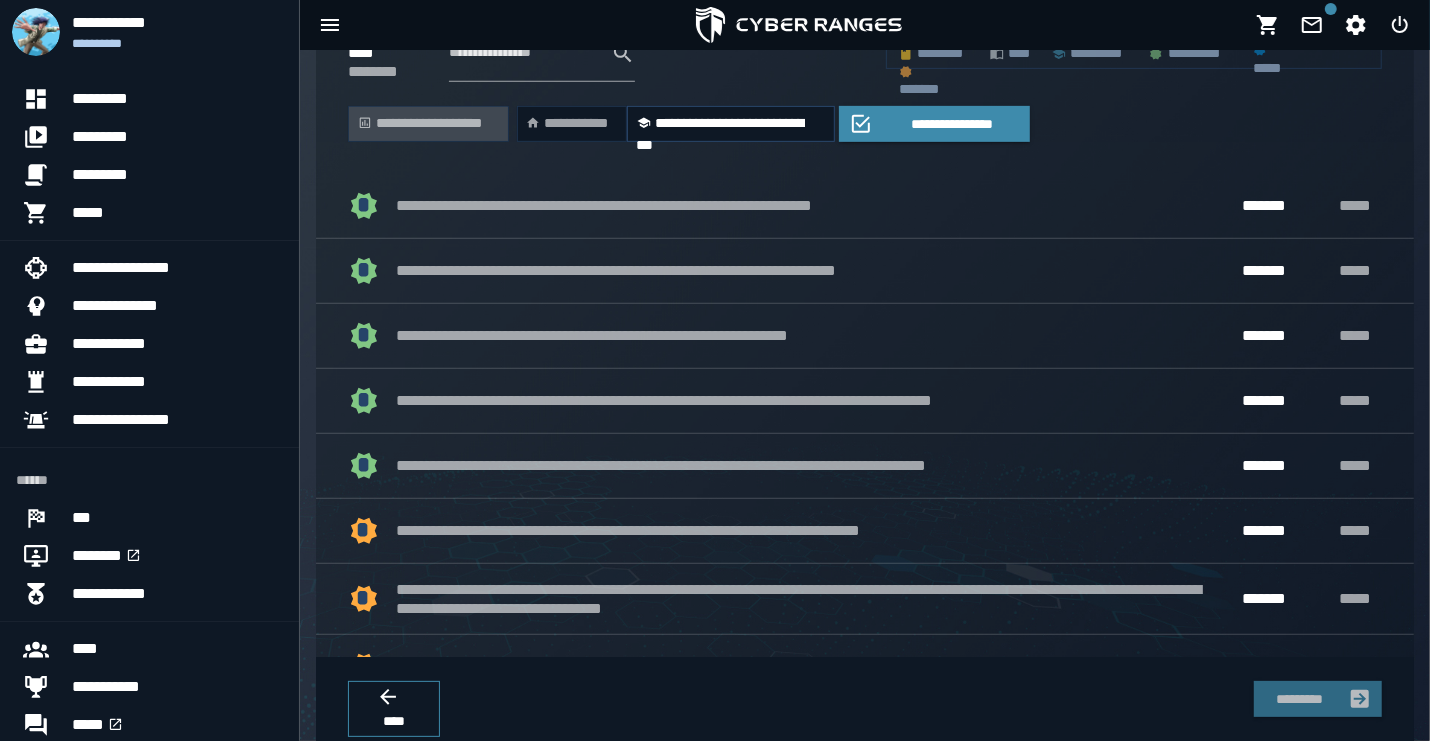 click on "**********" at bounding box center [428, 124] 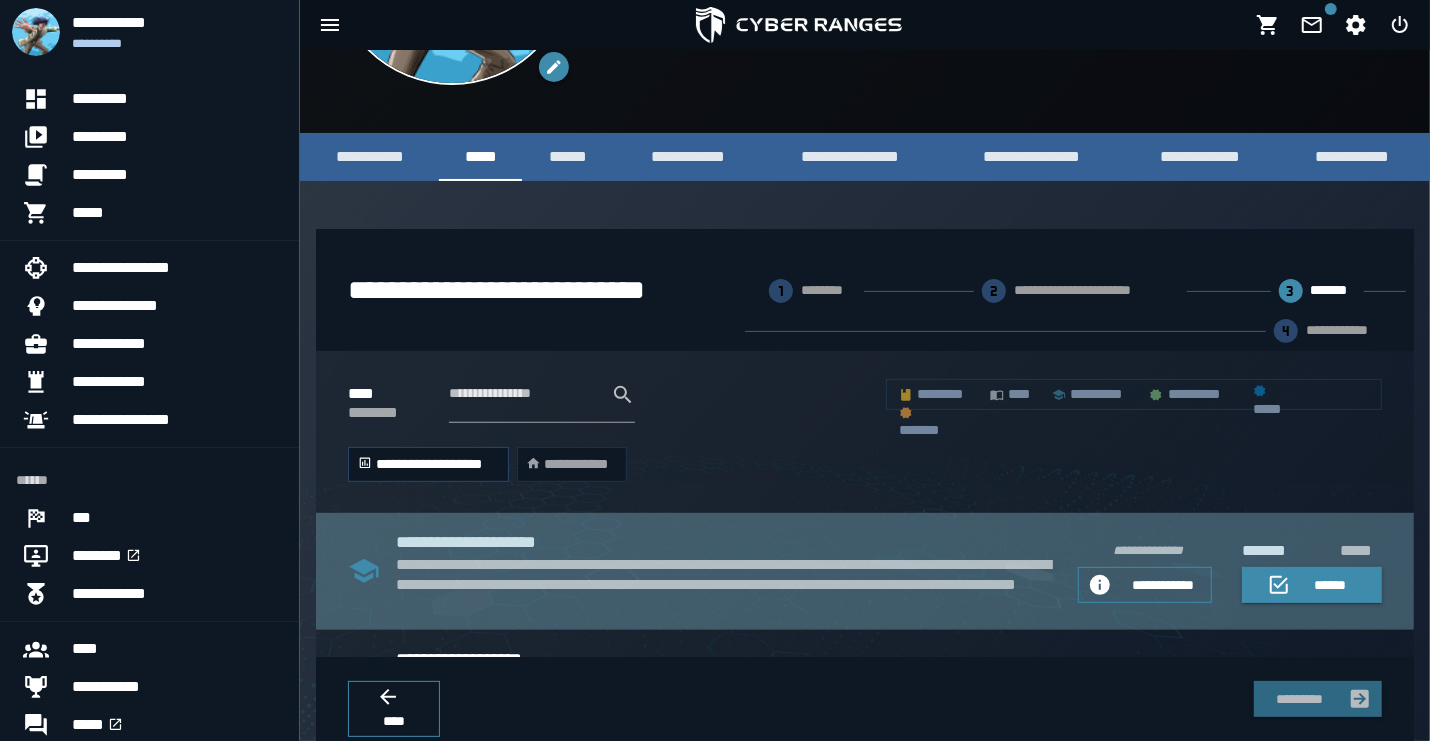 scroll, scrollTop: 234, scrollLeft: 0, axis: vertical 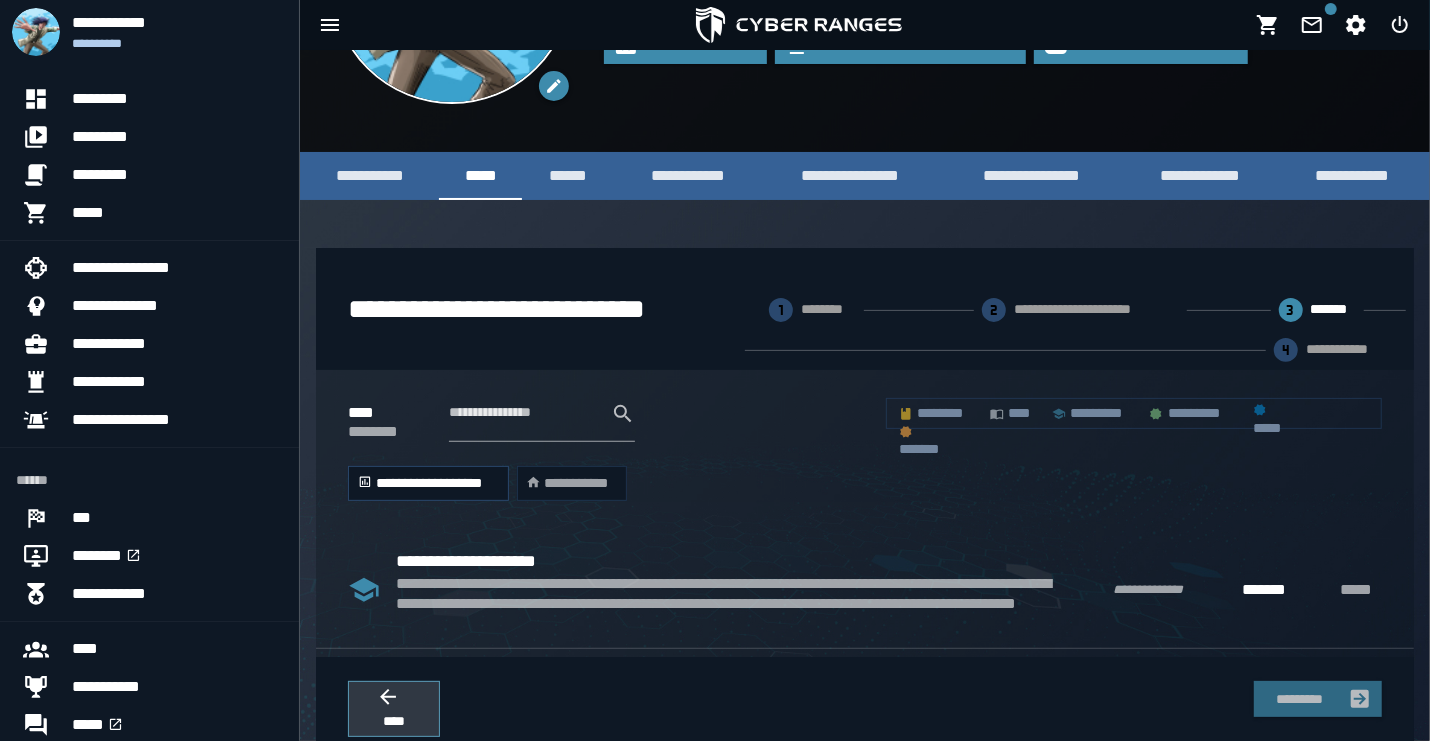 click 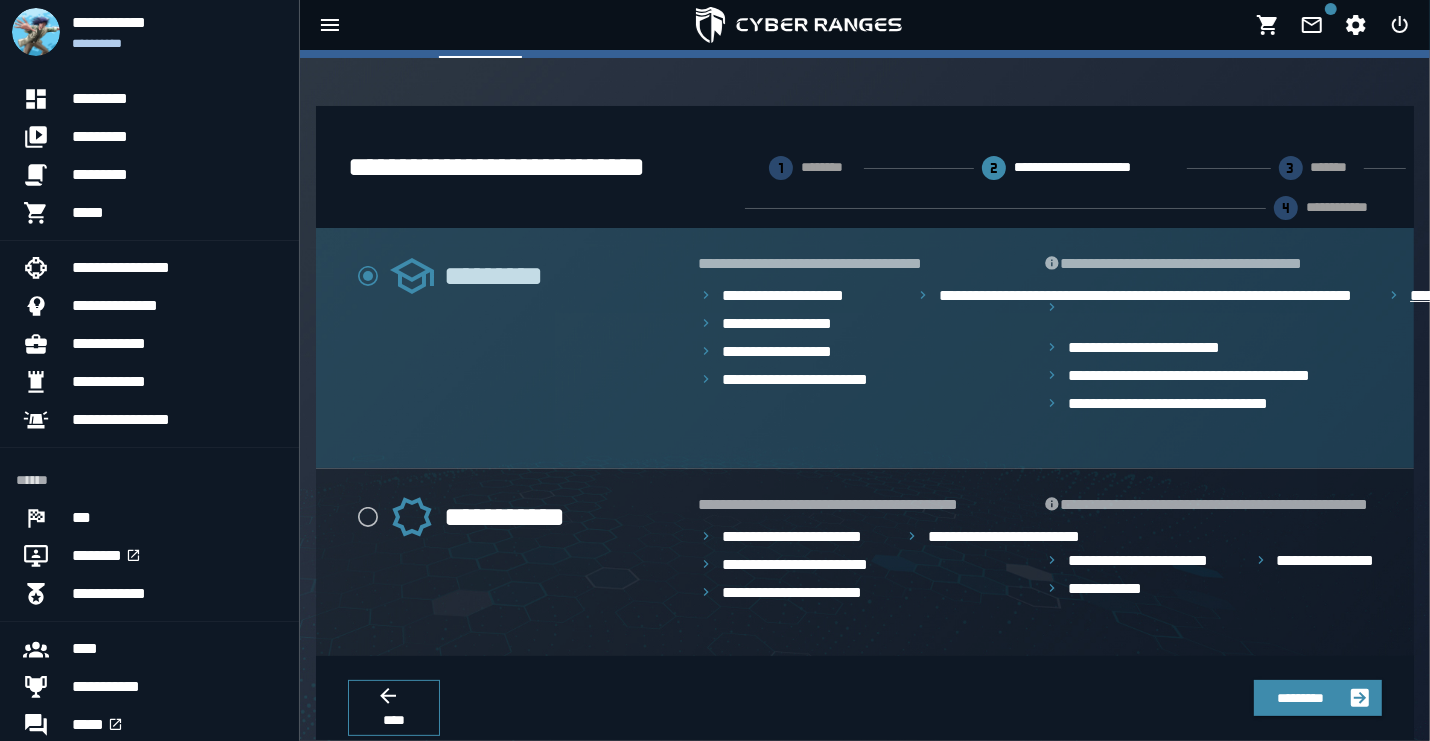 scroll, scrollTop: 378, scrollLeft: 0, axis: vertical 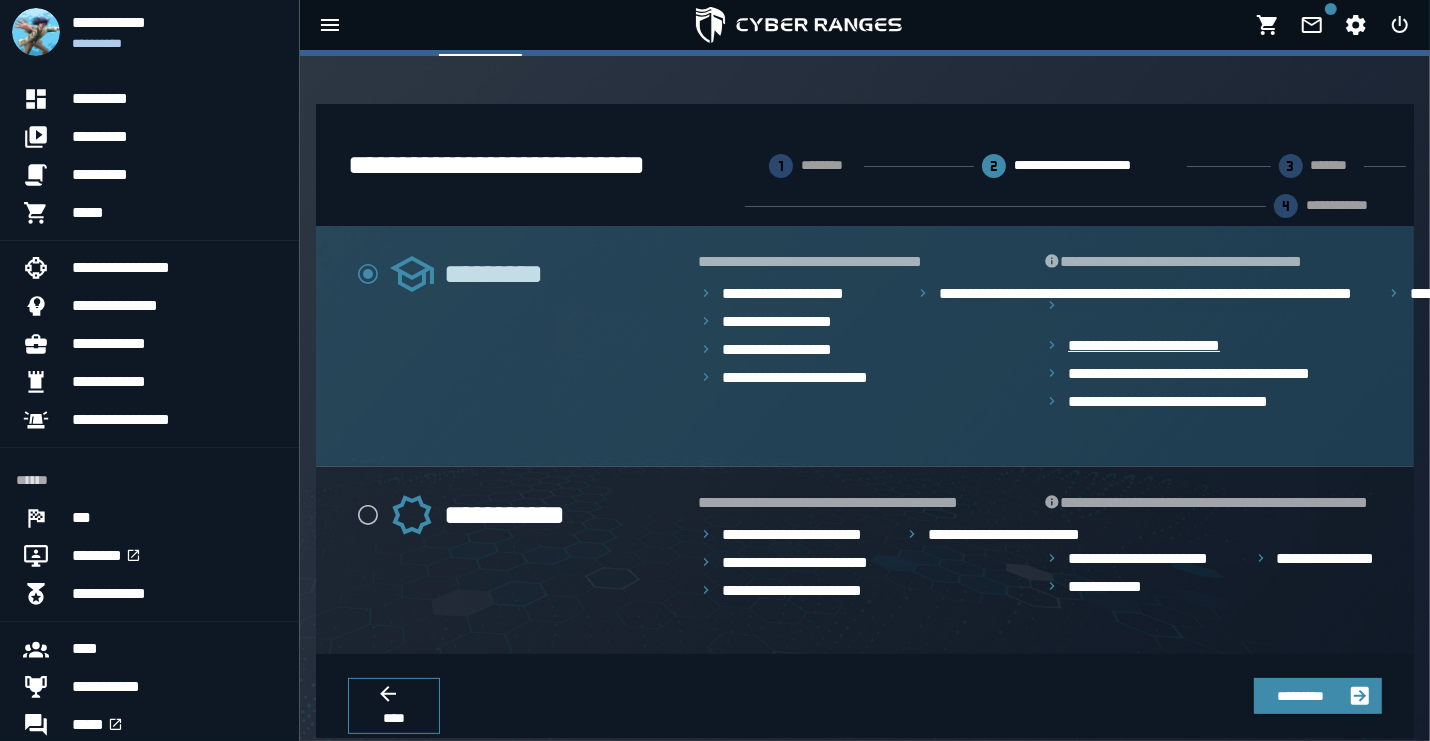 click on "**********" at bounding box center [1161, 346] 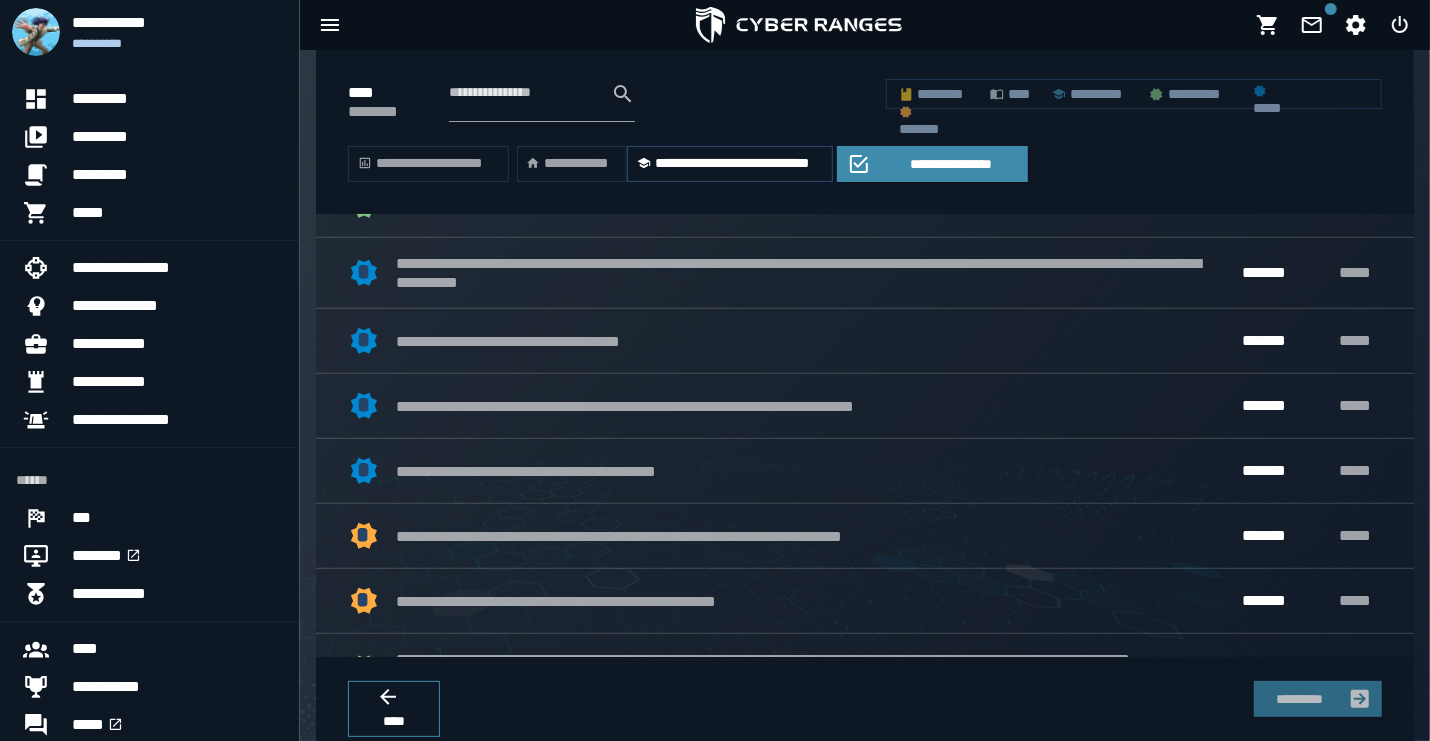 scroll, scrollTop: 888, scrollLeft: 0, axis: vertical 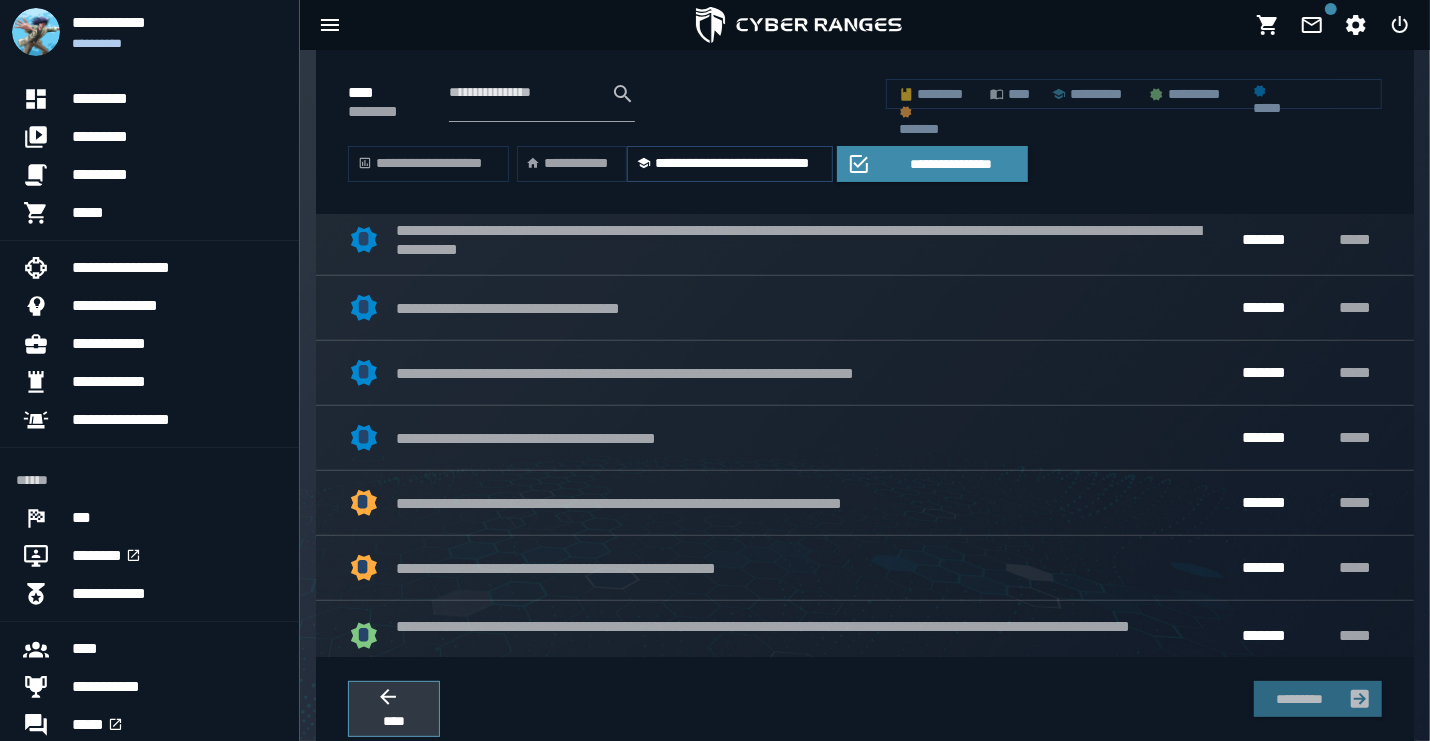 click on "****" at bounding box center (394, 709) 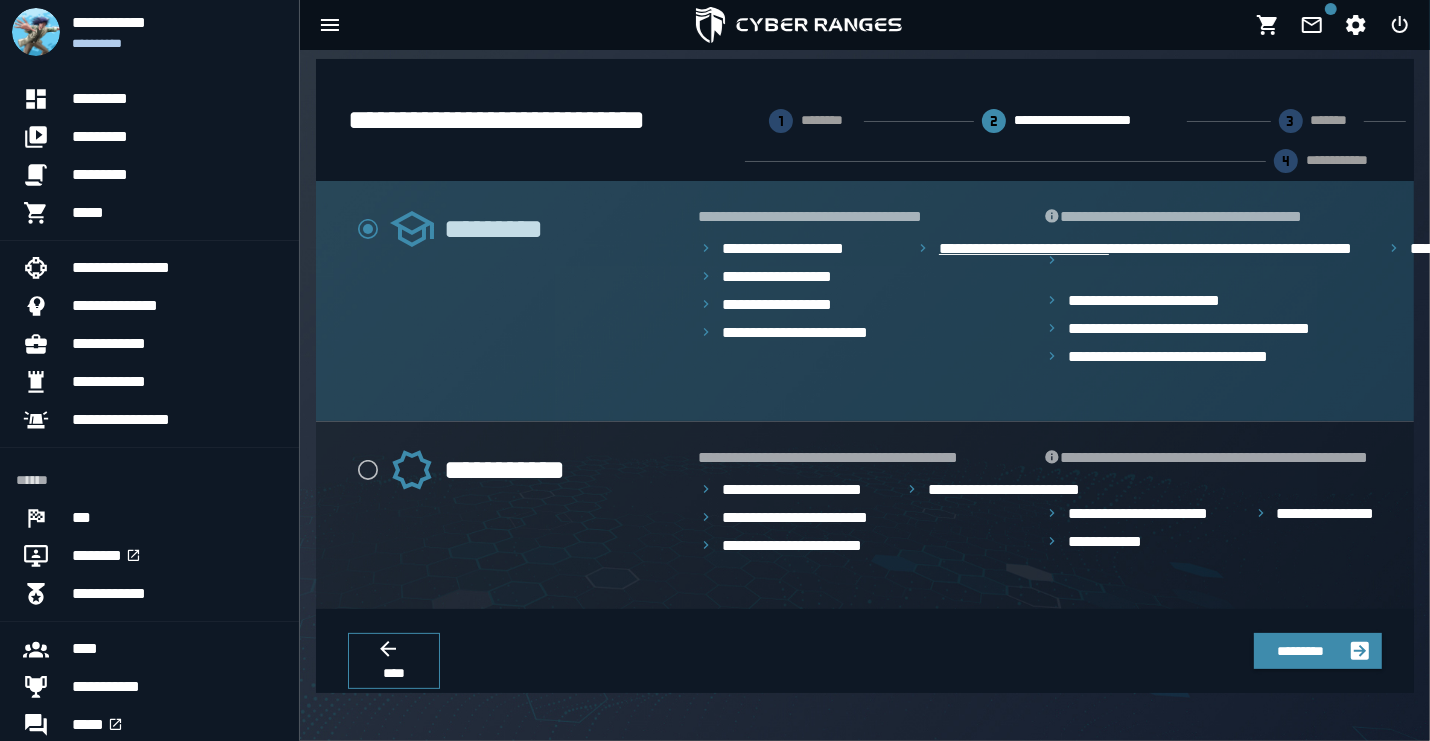 click on "**********" at bounding box center [1051, 249] 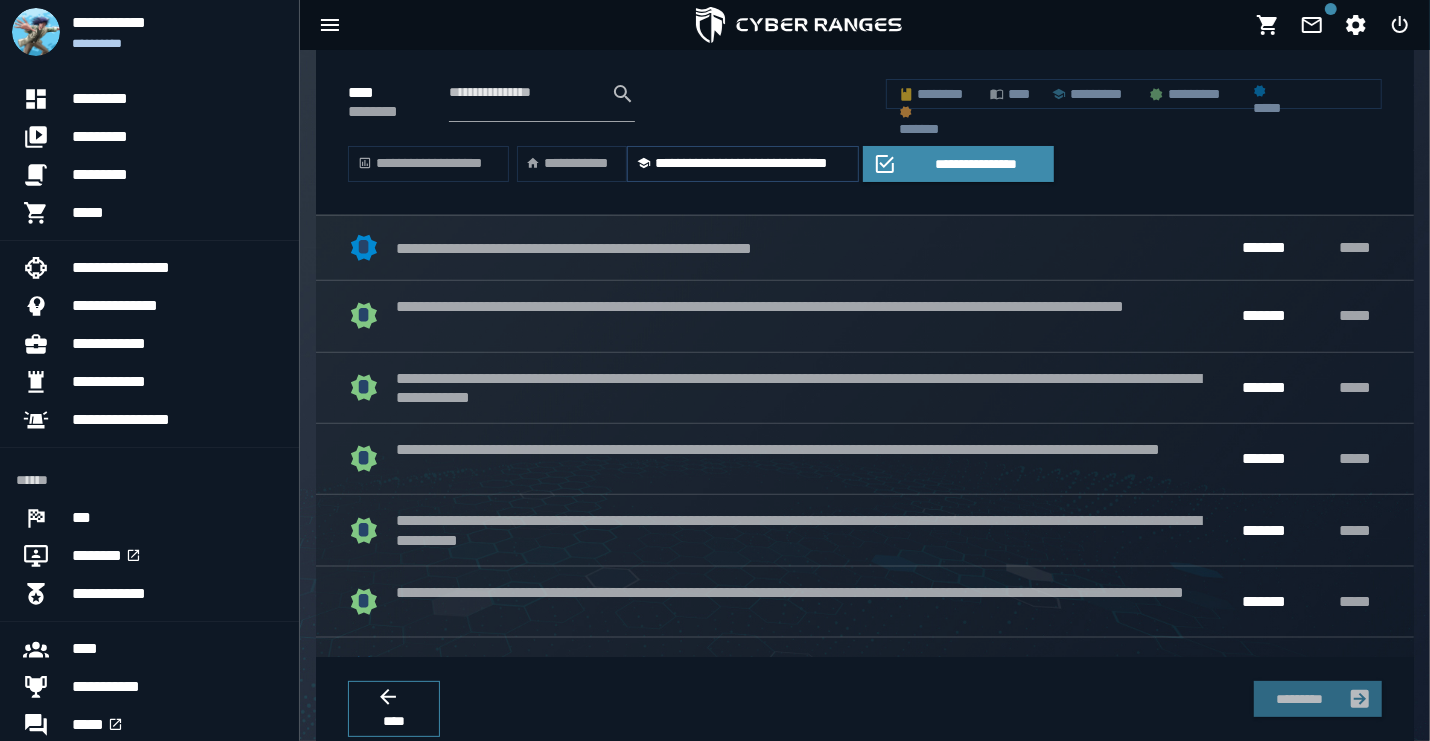 scroll, scrollTop: 1217, scrollLeft: 0, axis: vertical 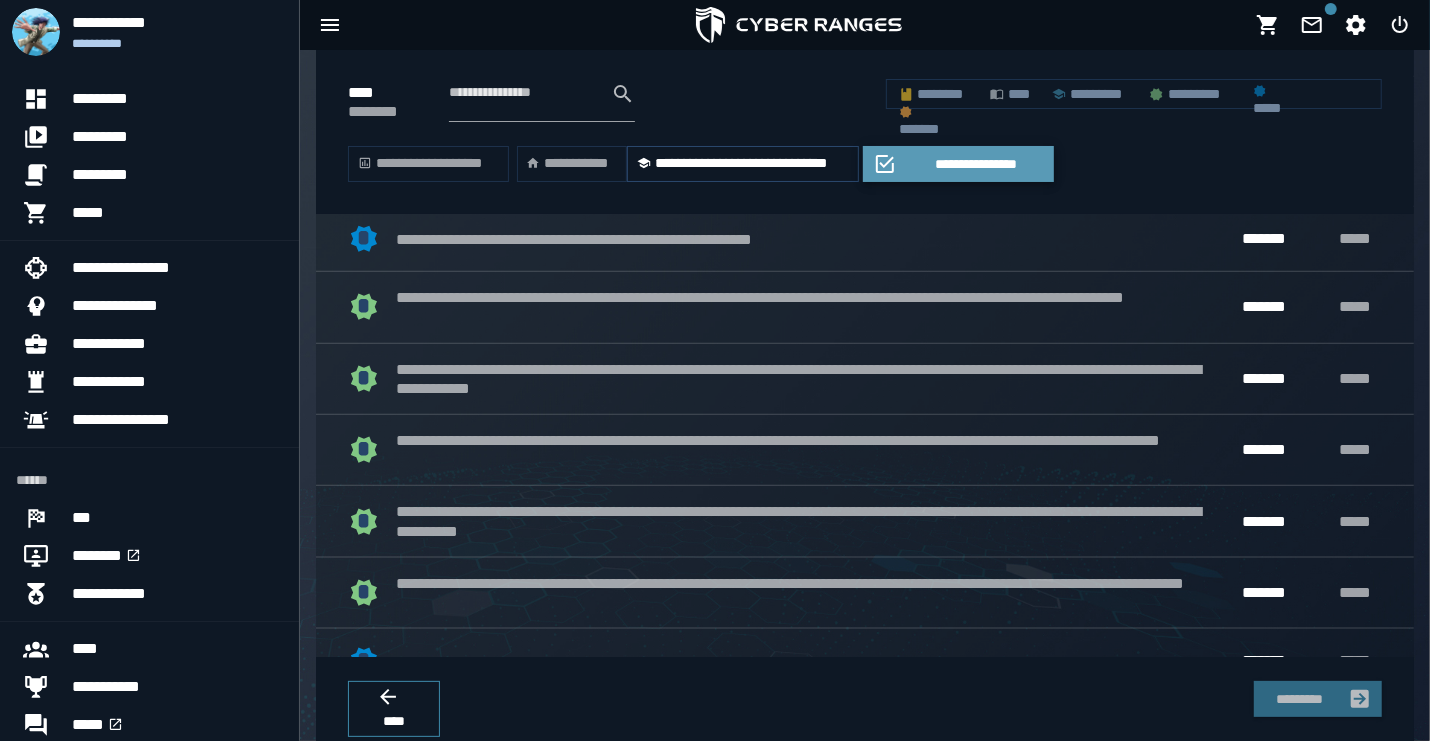 click on "**********" at bounding box center (976, 164) 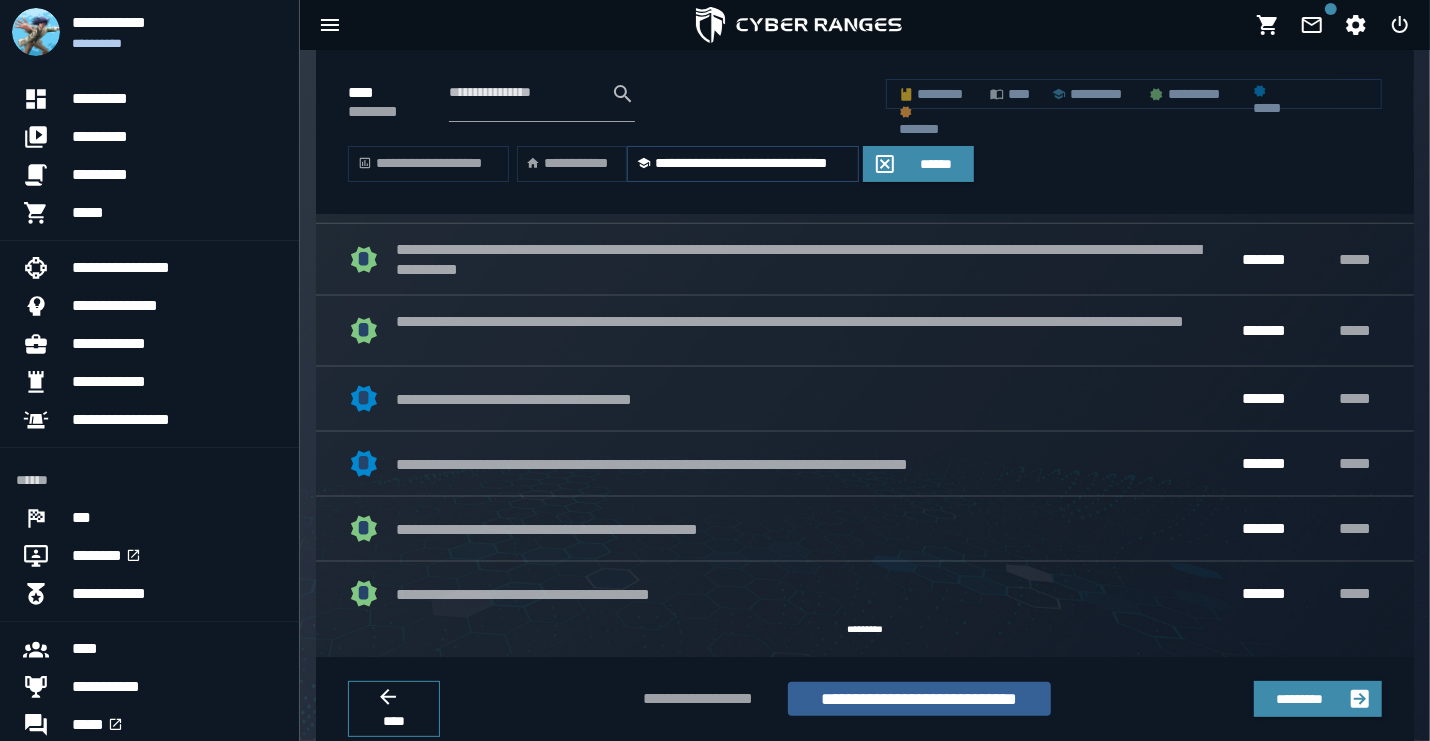 scroll, scrollTop: 1500, scrollLeft: 0, axis: vertical 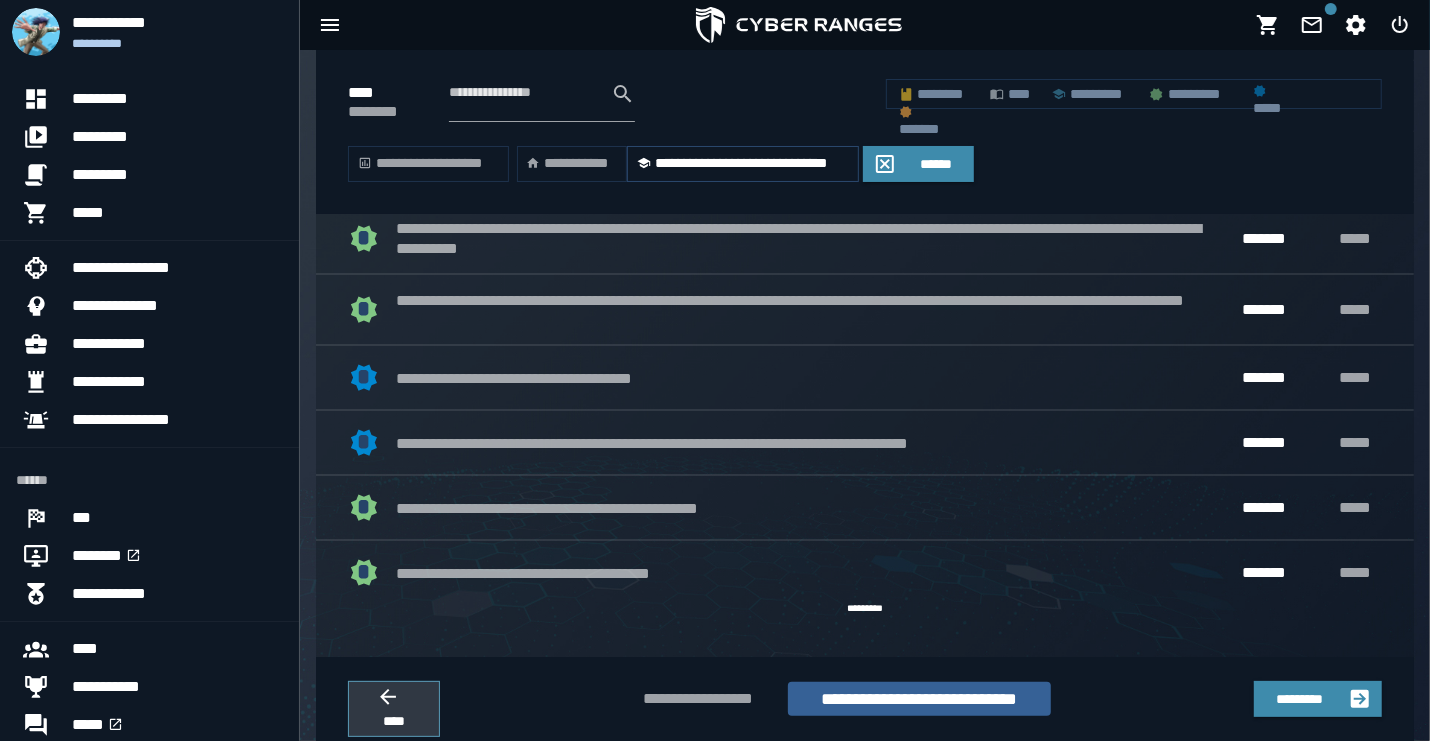 click on "****" at bounding box center (394, 721) 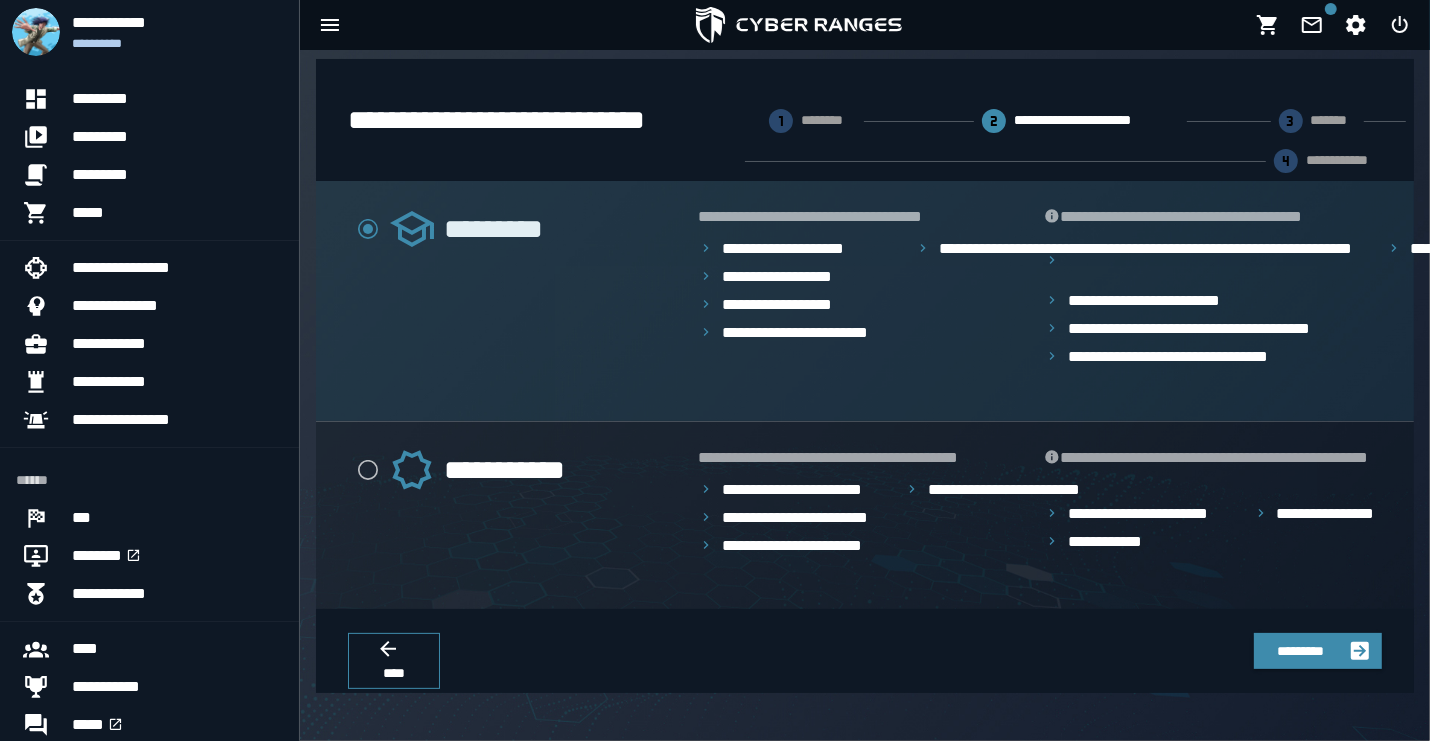 scroll, scrollTop: 423, scrollLeft: 0, axis: vertical 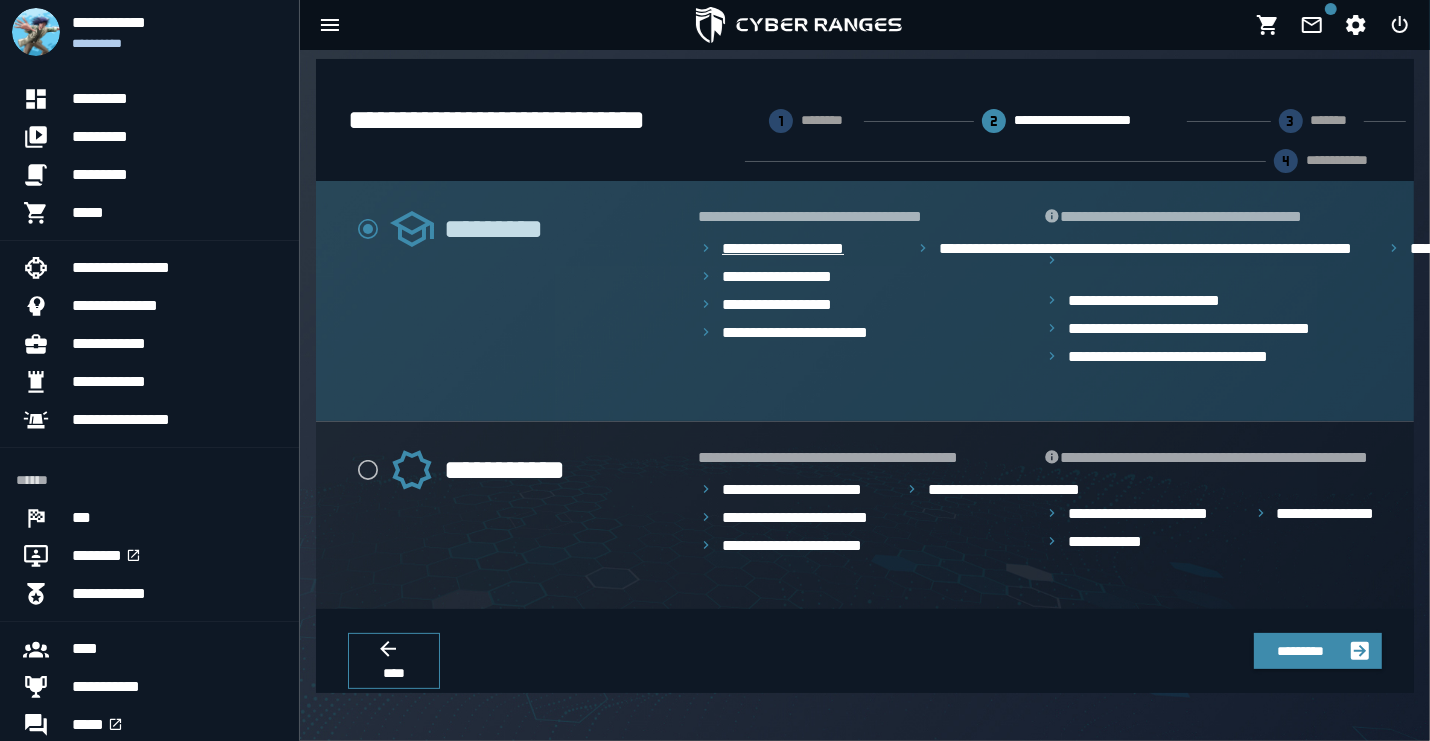 click on "**********" at bounding box center (793, 249) 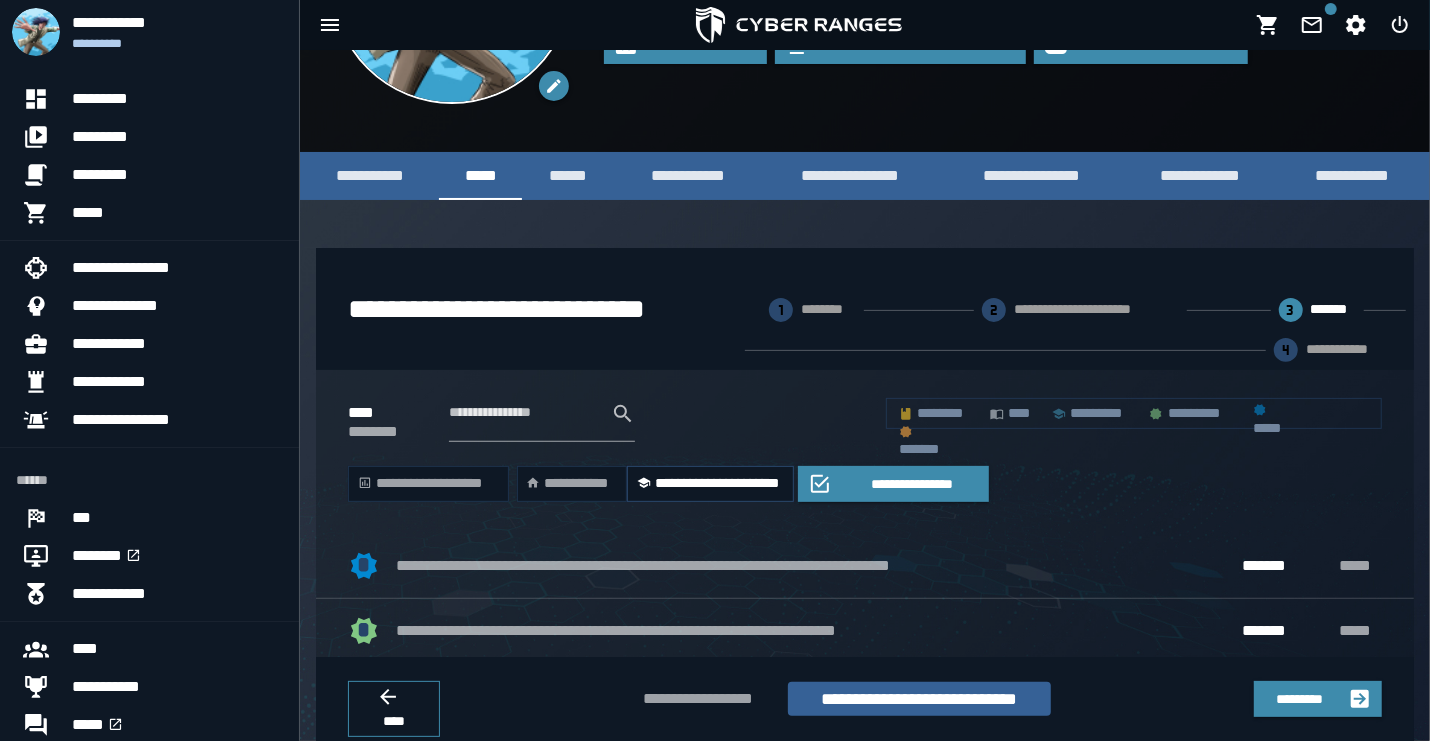 scroll, scrollTop: 235, scrollLeft: 0, axis: vertical 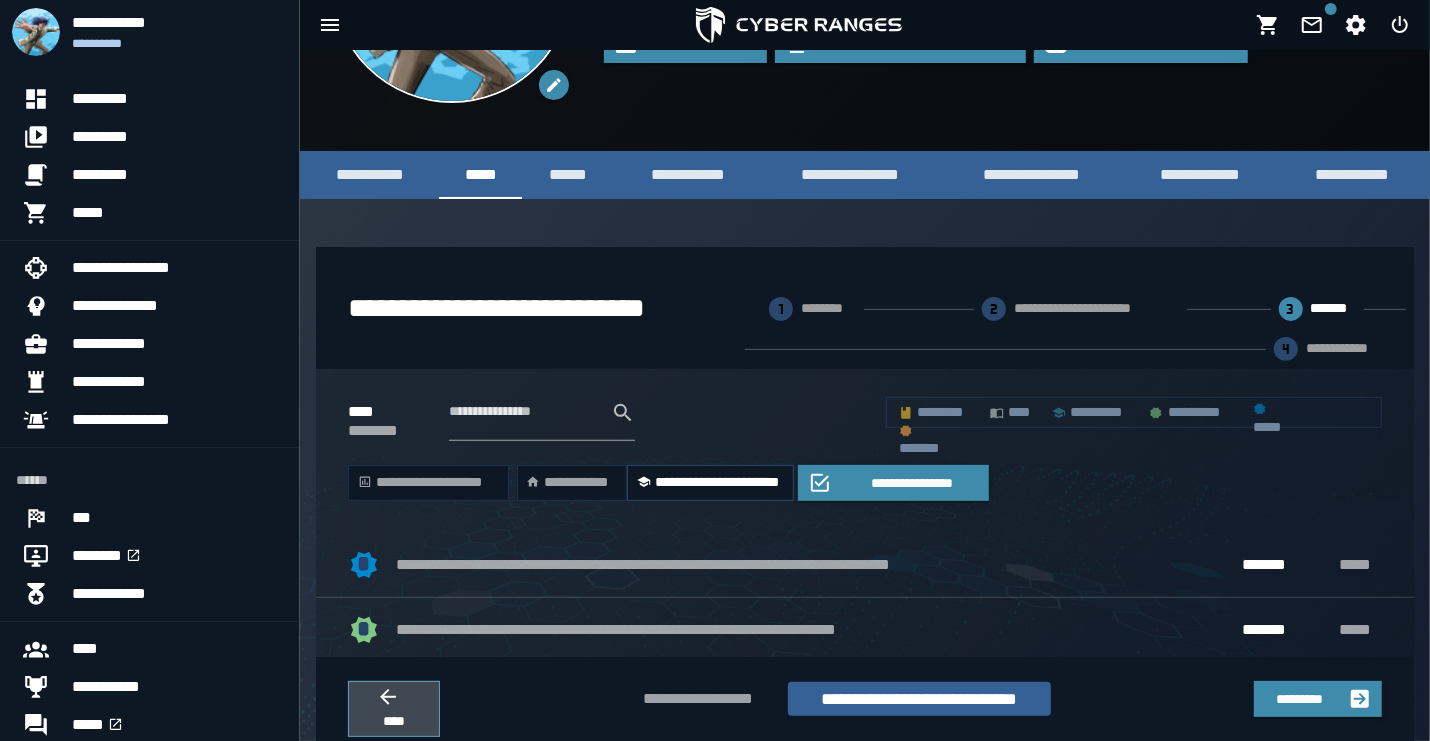 click on "****" at bounding box center [394, 721] 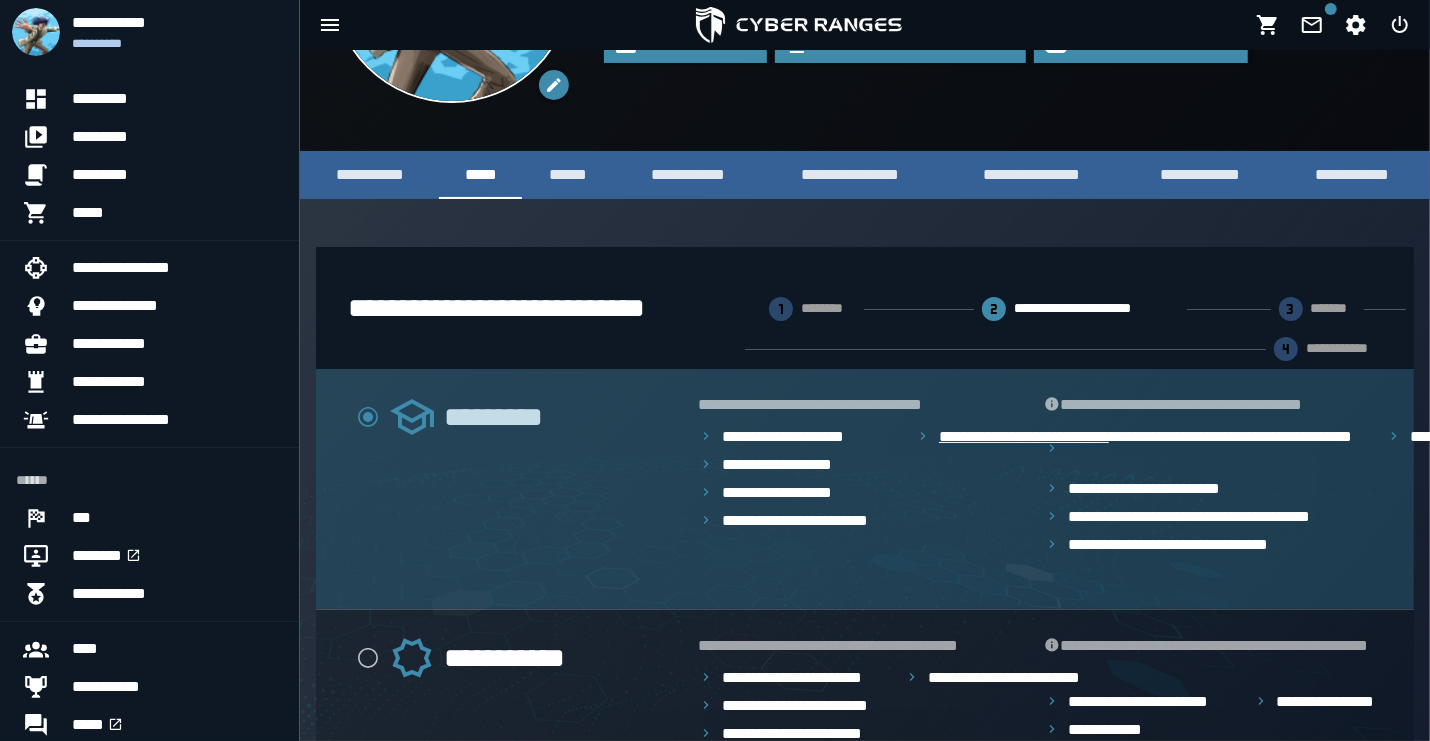 click on "**********" at bounding box center (1051, 437) 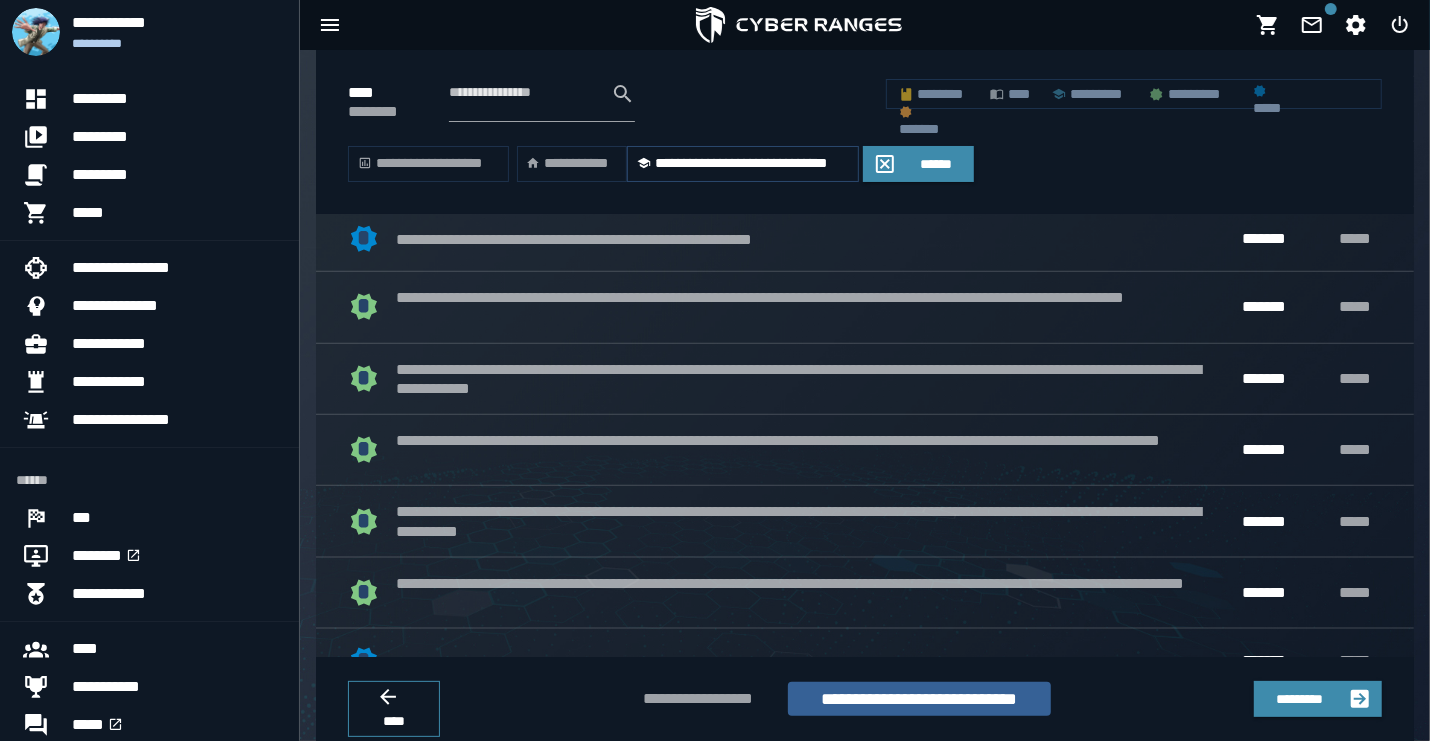 scroll, scrollTop: 1218, scrollLeft: 0, axis: vertical 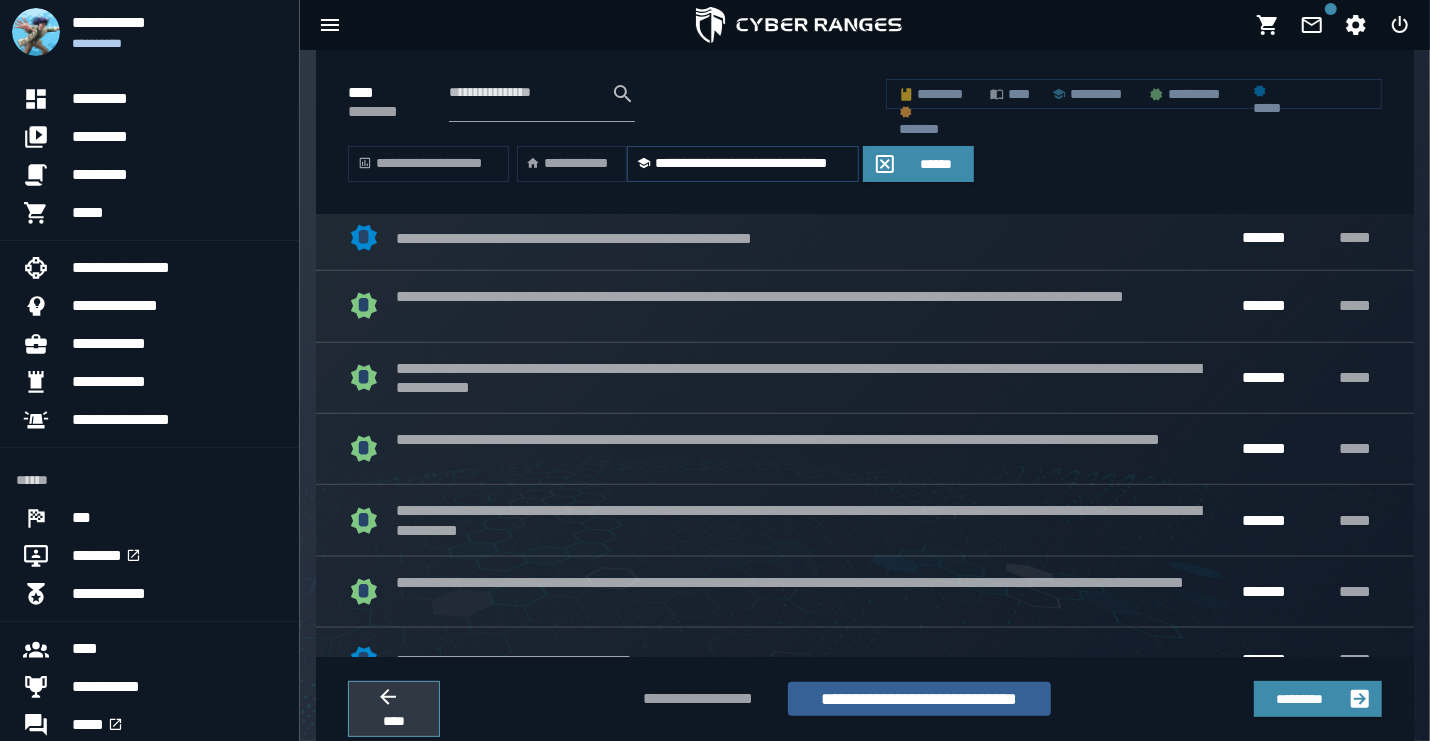 click on "****" at bounding box center [394, 721] 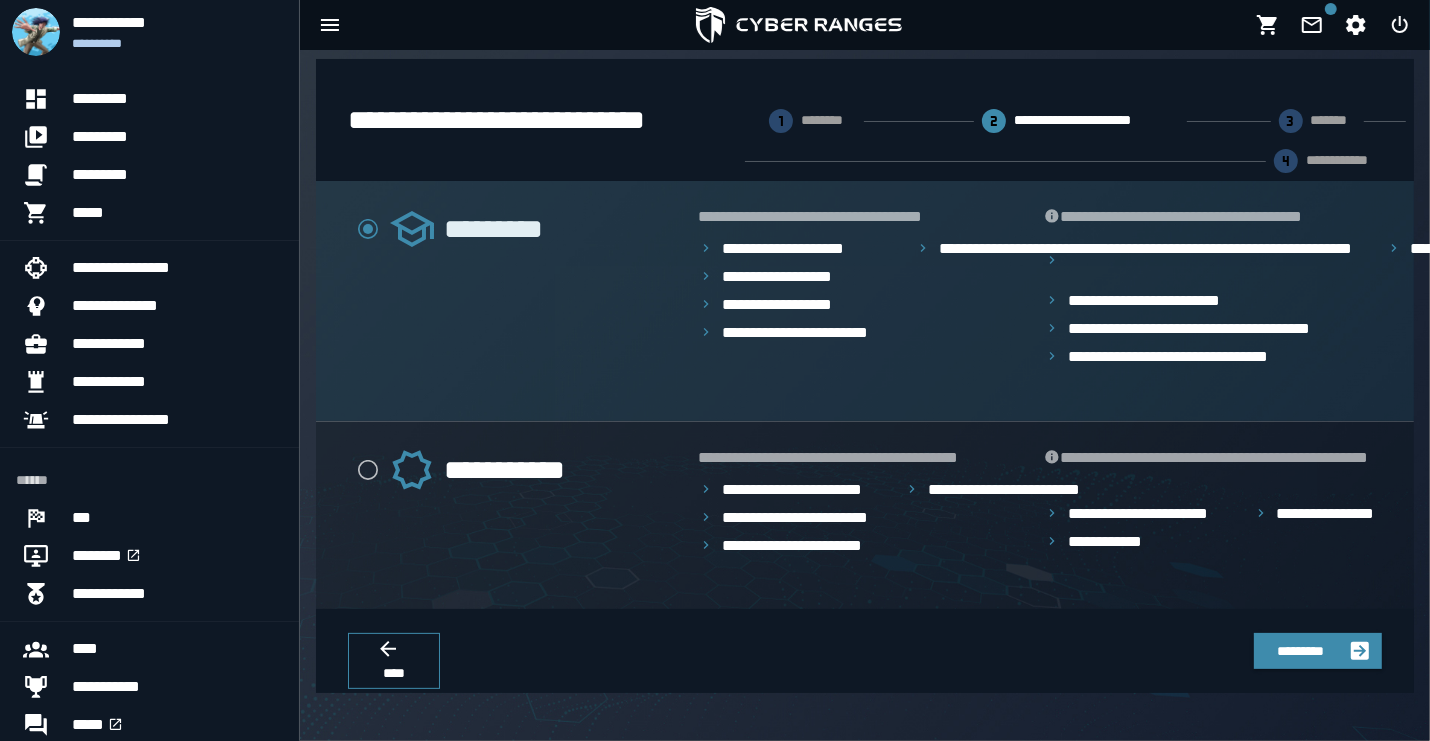 scroll, scrollTop: 423, scrollLeft: 0, axis: vertical 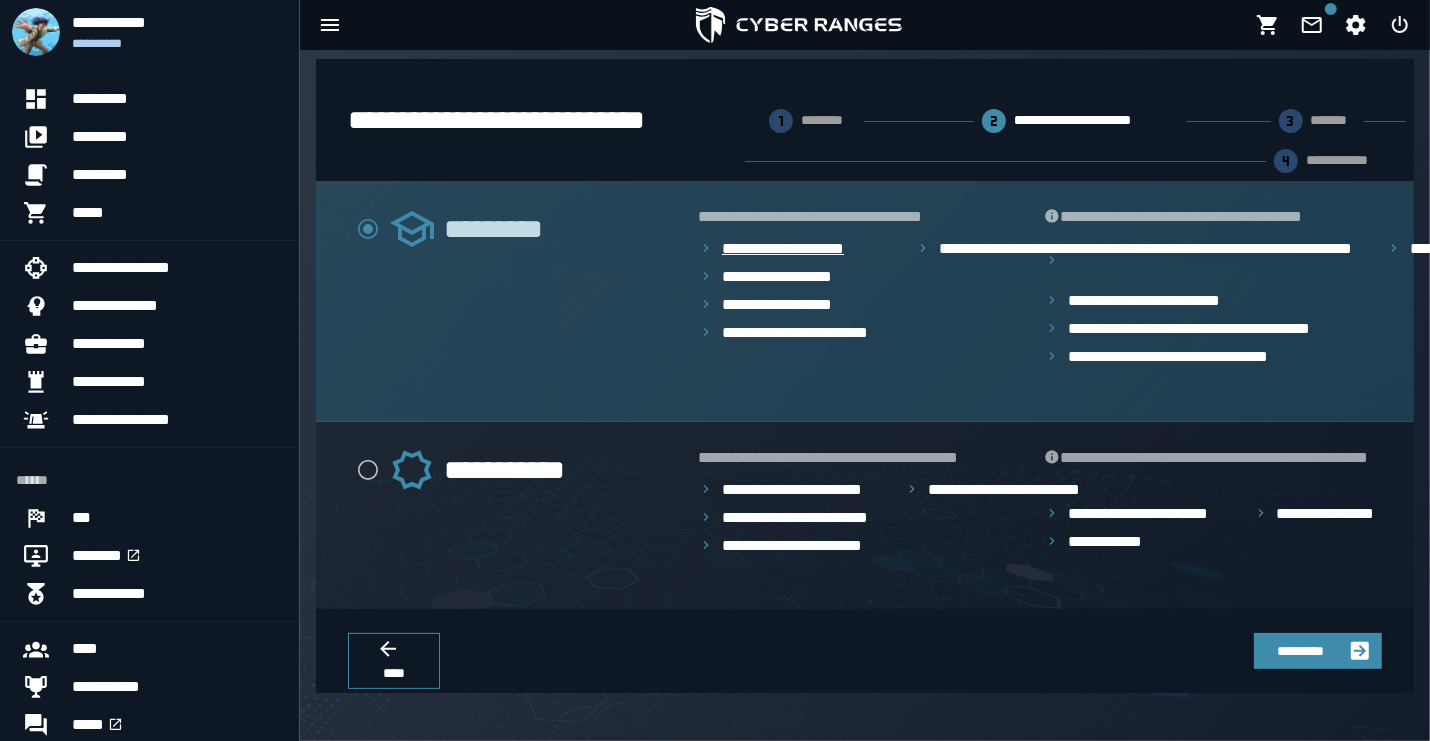 click on "**********" at bounding box center [793, 249] 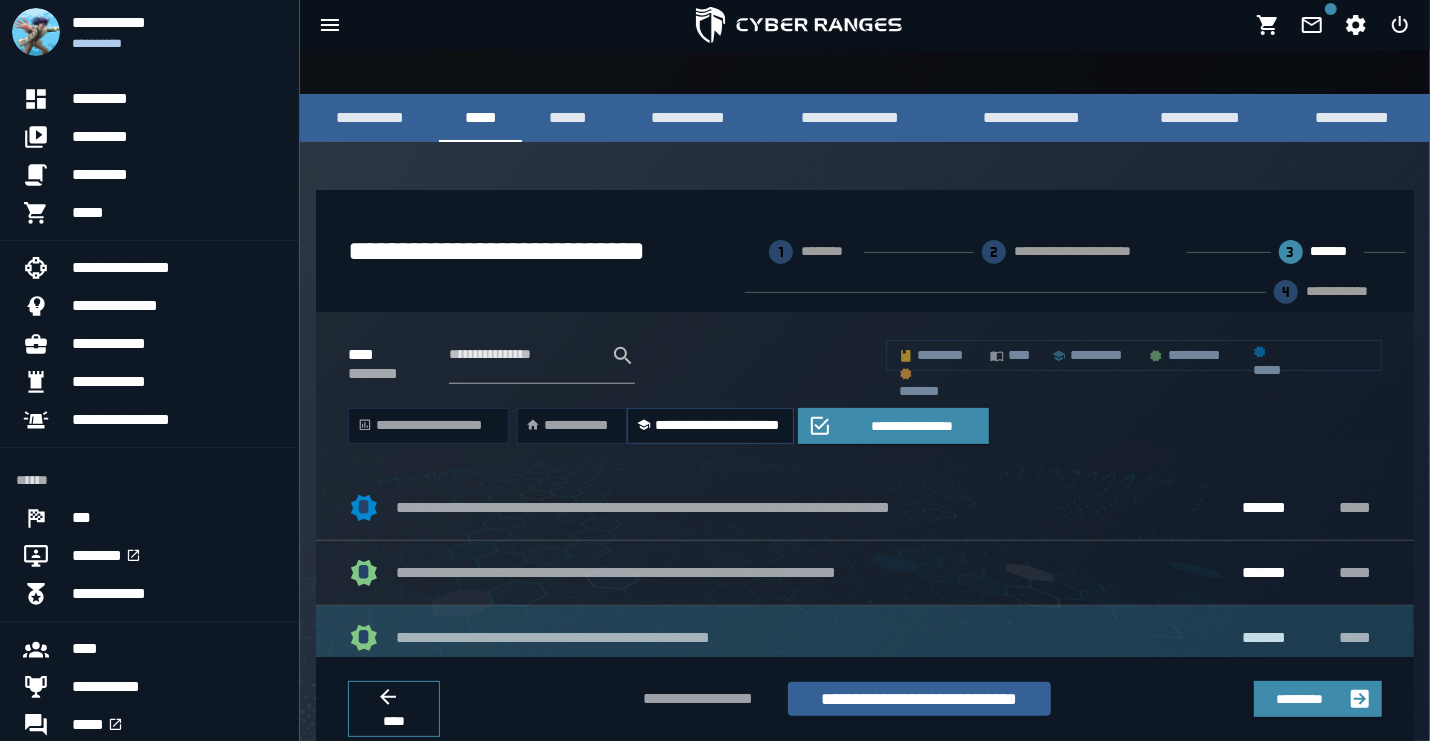 scroll, scrollTop: 291, scrollLeft: 0, axis: vertical 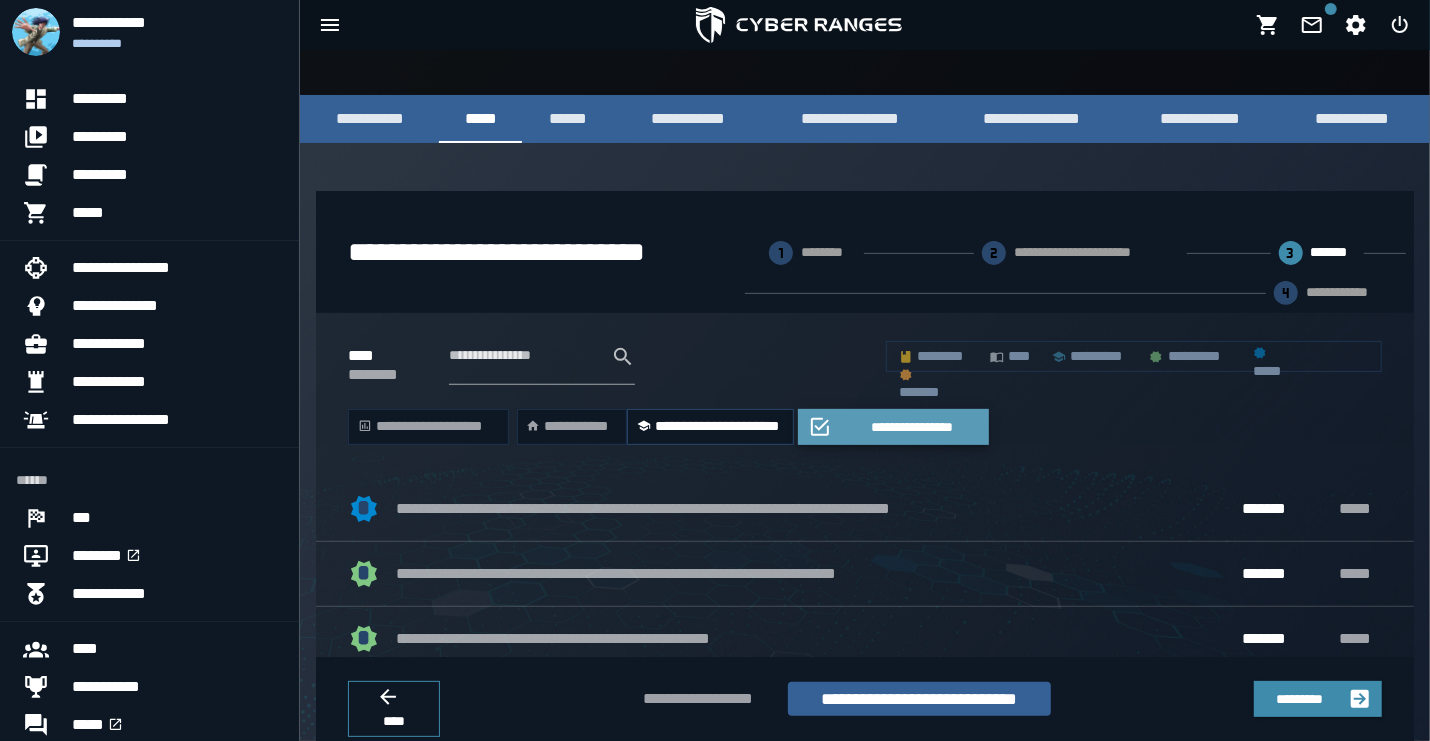 click on "**********" at bounding box center [911, 427] 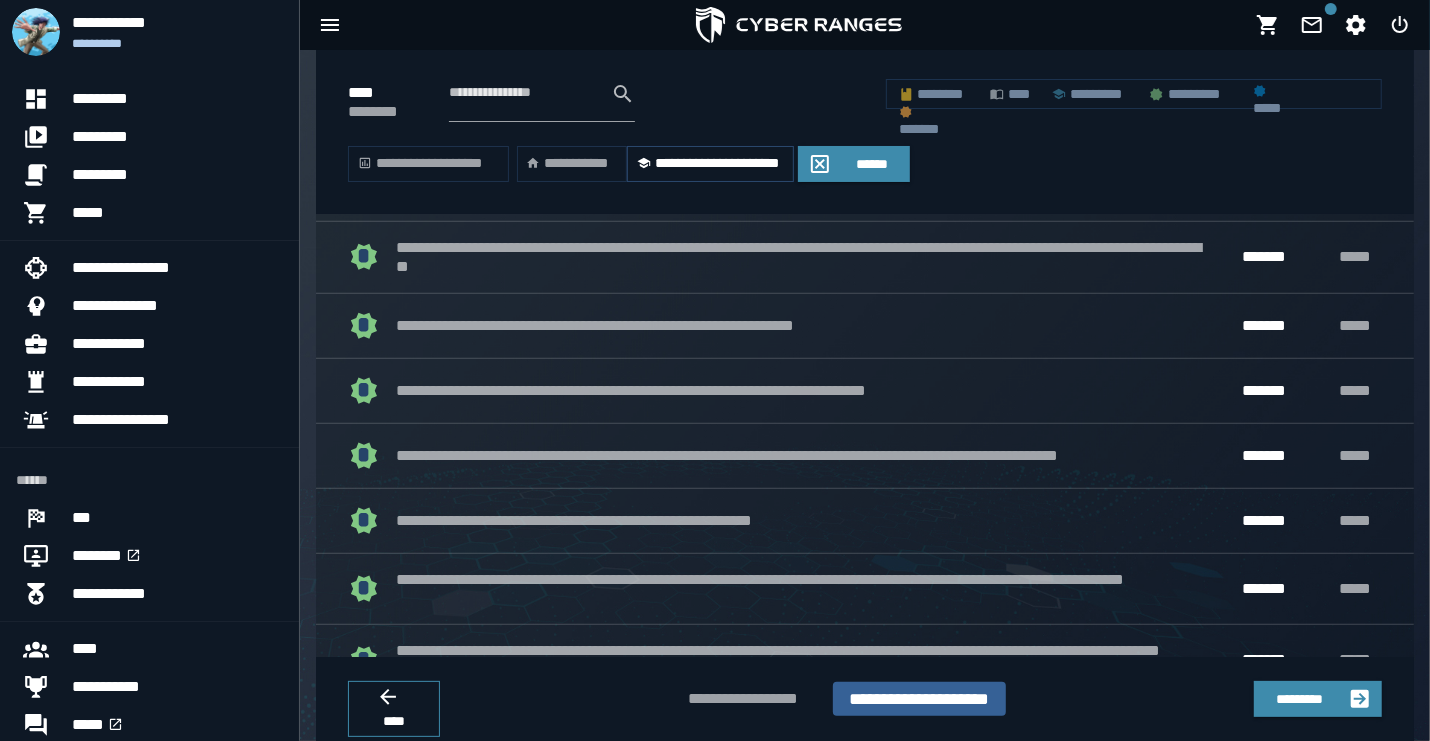 scroll, scrollTop: 1135, scrollLeft: 0, axis: vertical 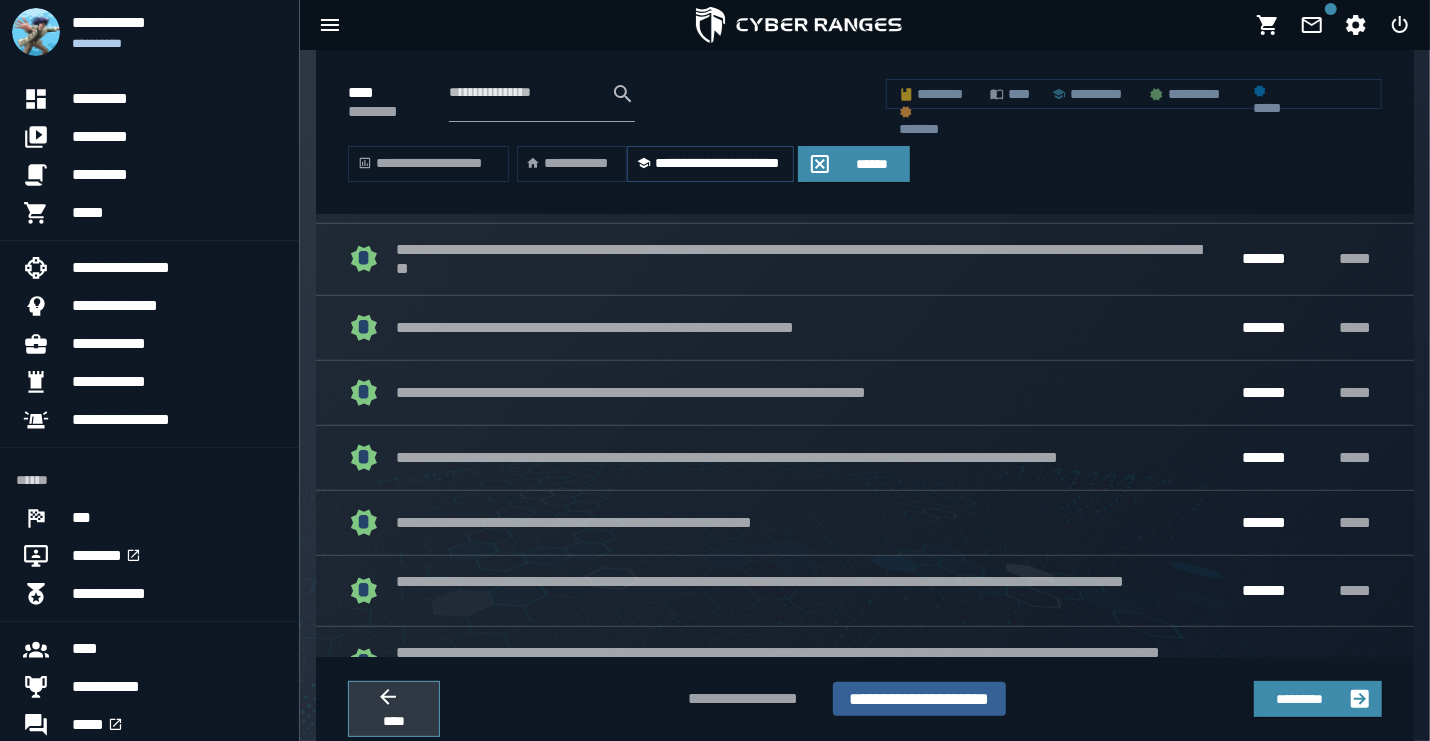 click 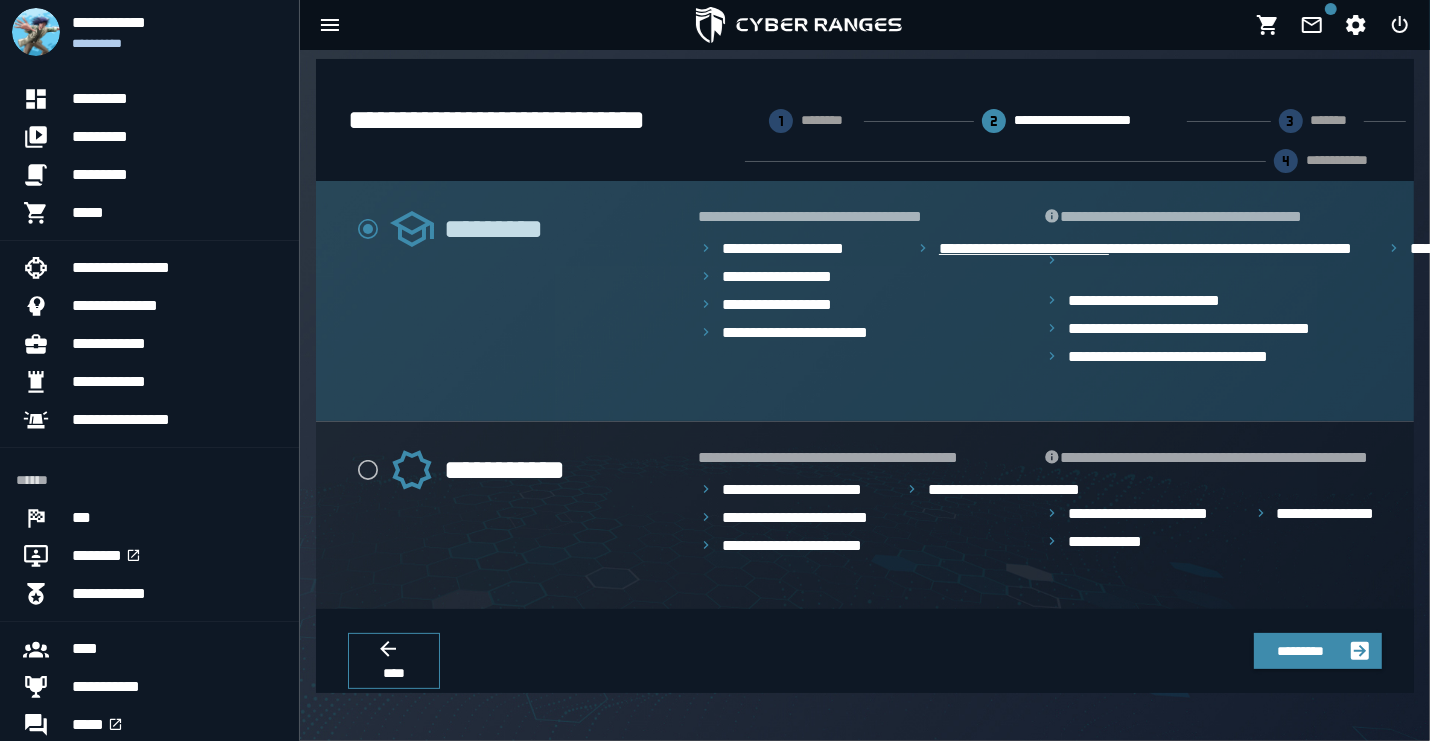click on "**********" at bounding box center (1051, 249) 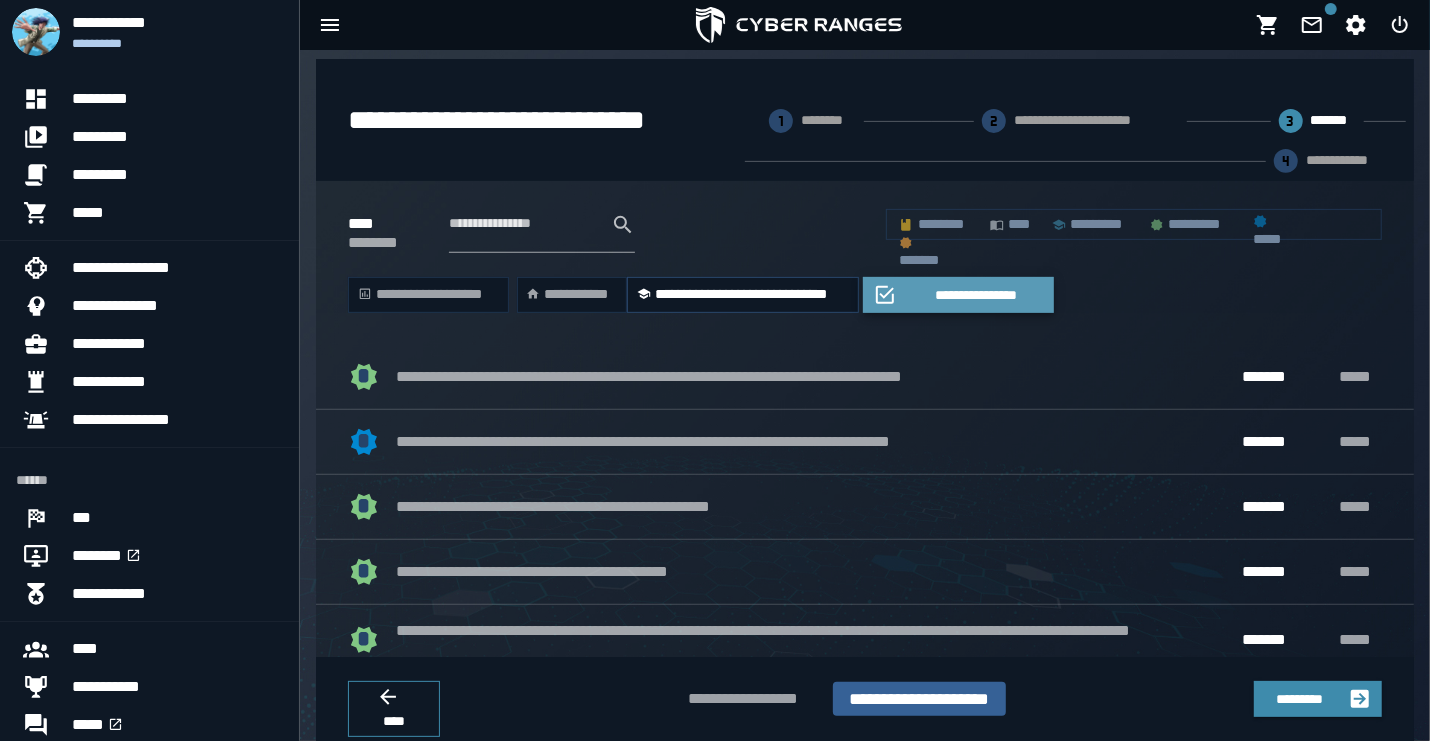 click on "**********" at bounding box center (976, 295) 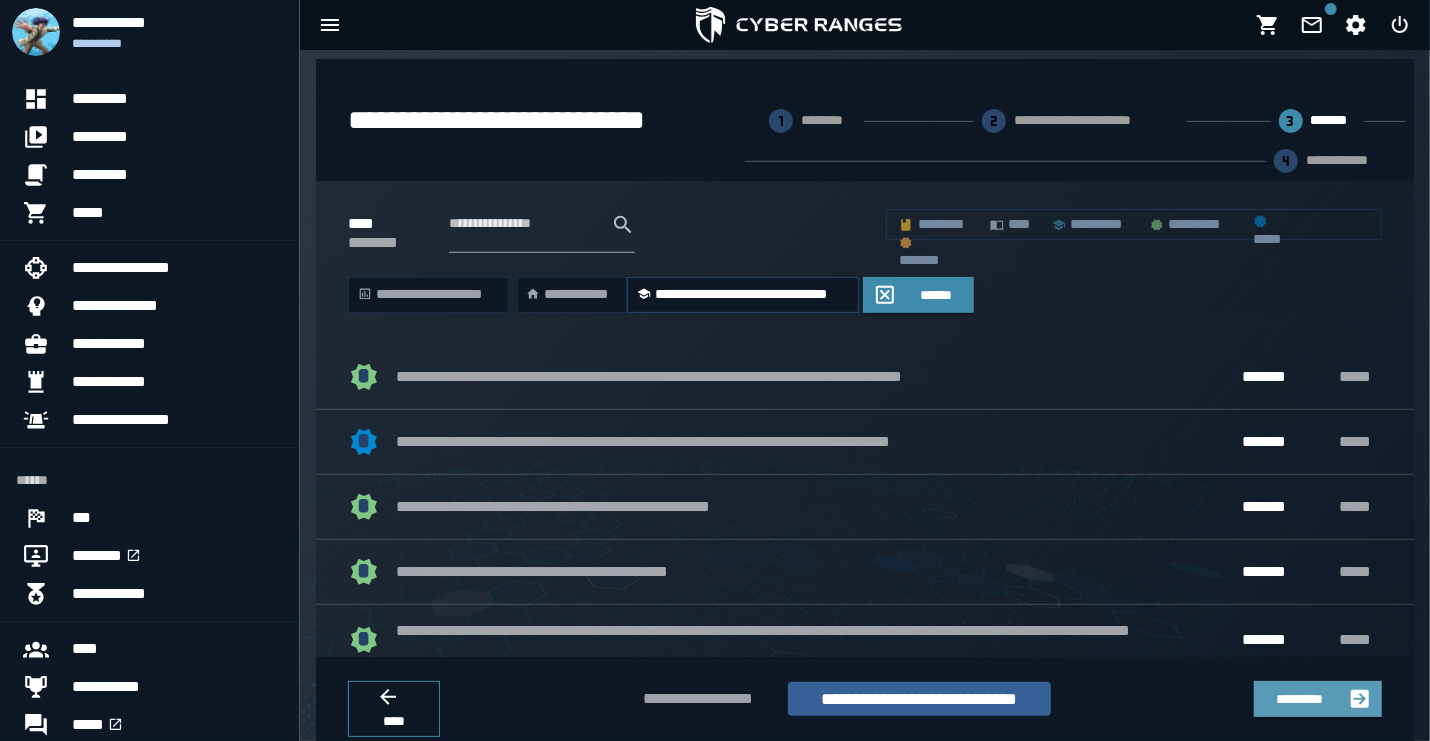 click on "*********" at bounding box center (1300, 699) 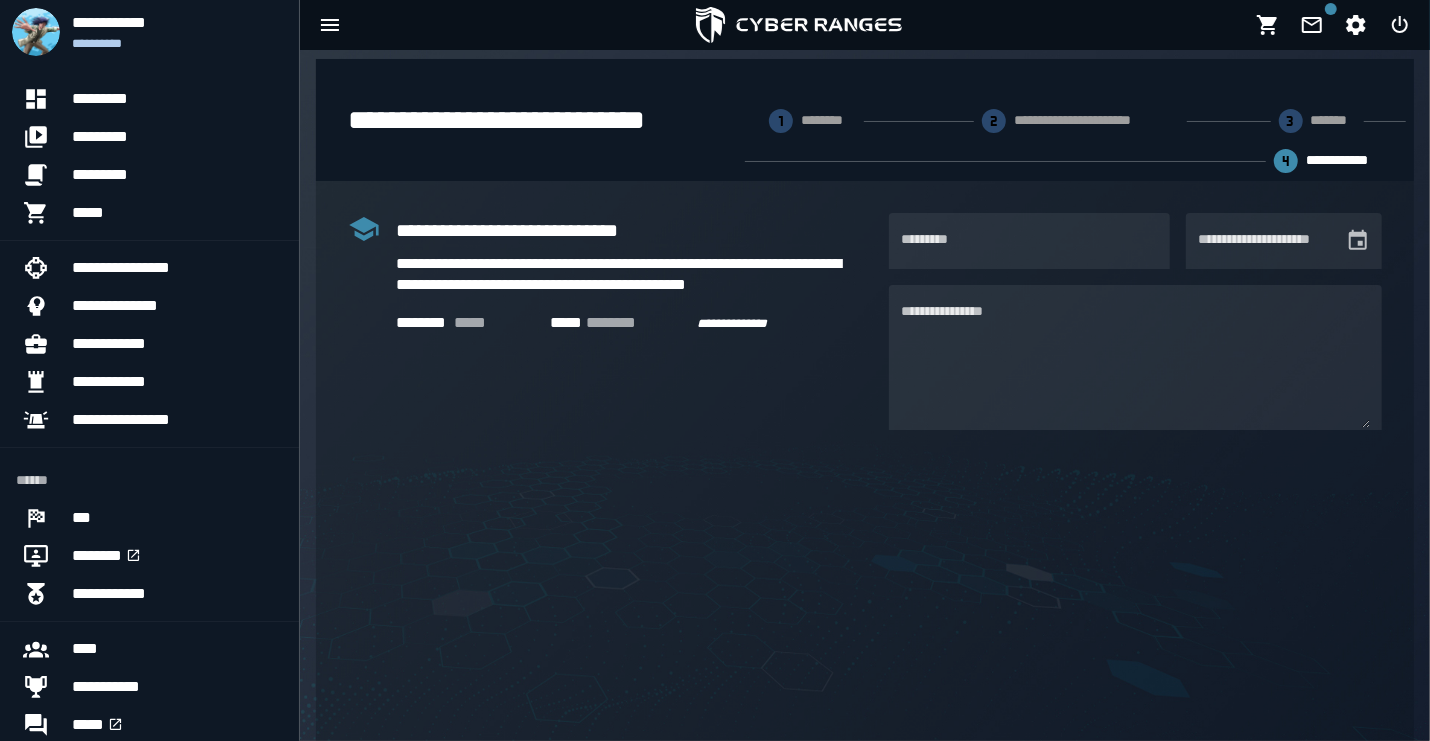 scroll, scrollTop: 275, scrollLeft: 0, axis: vertical 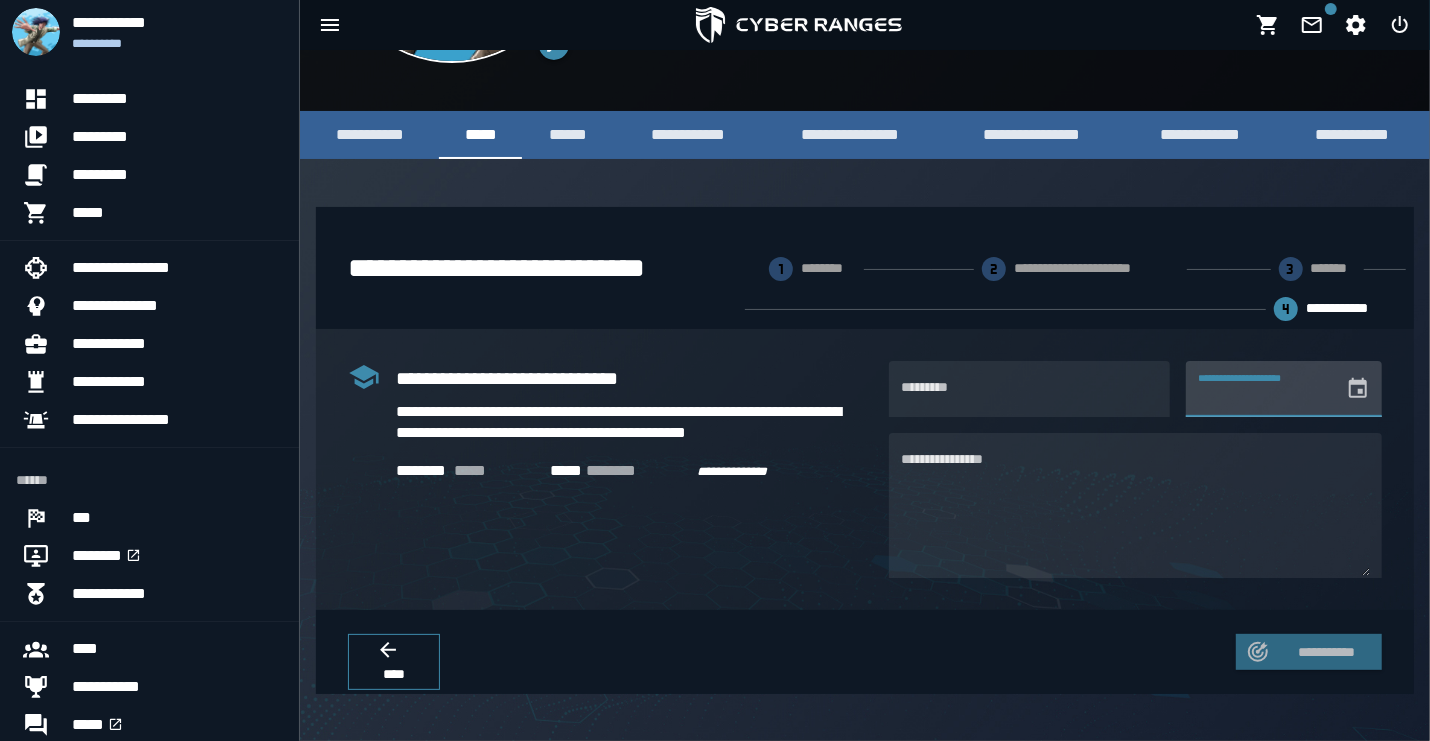 click 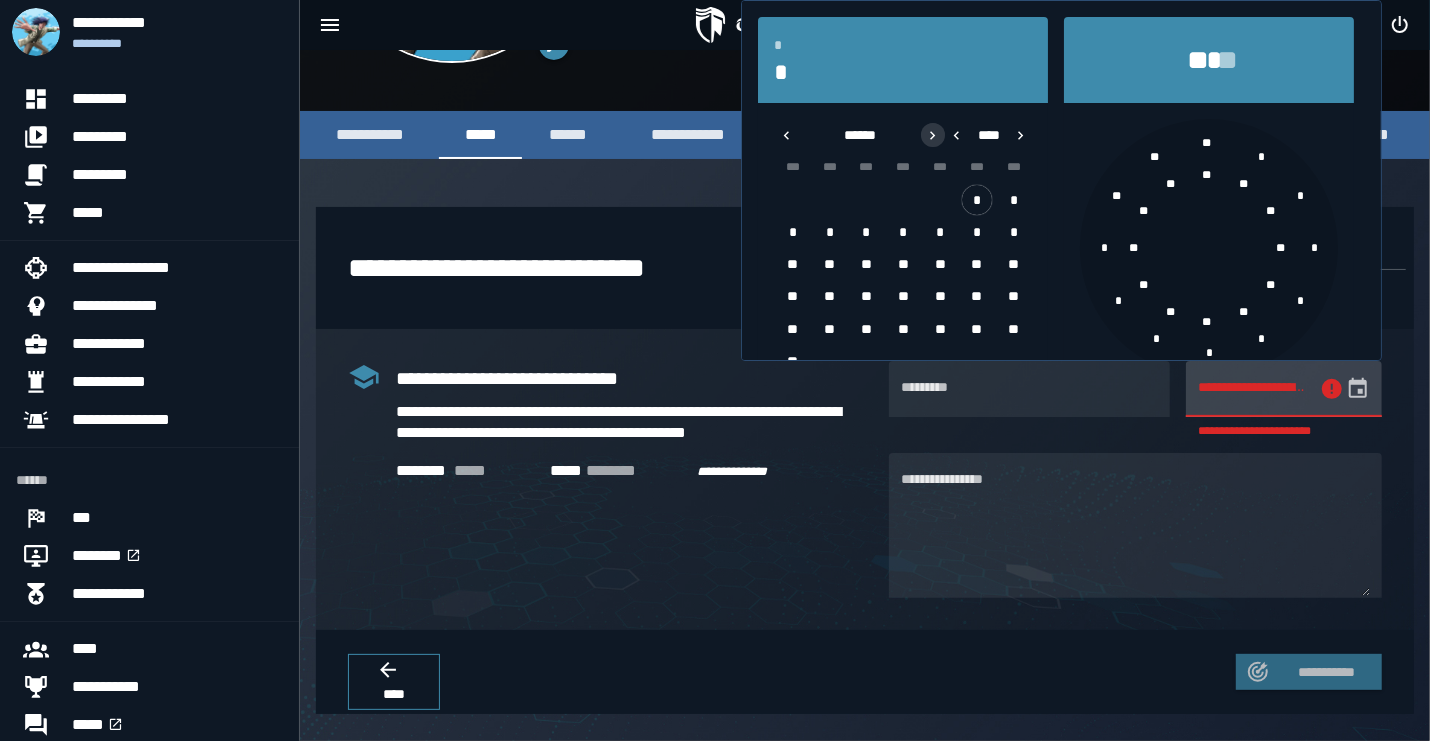 click 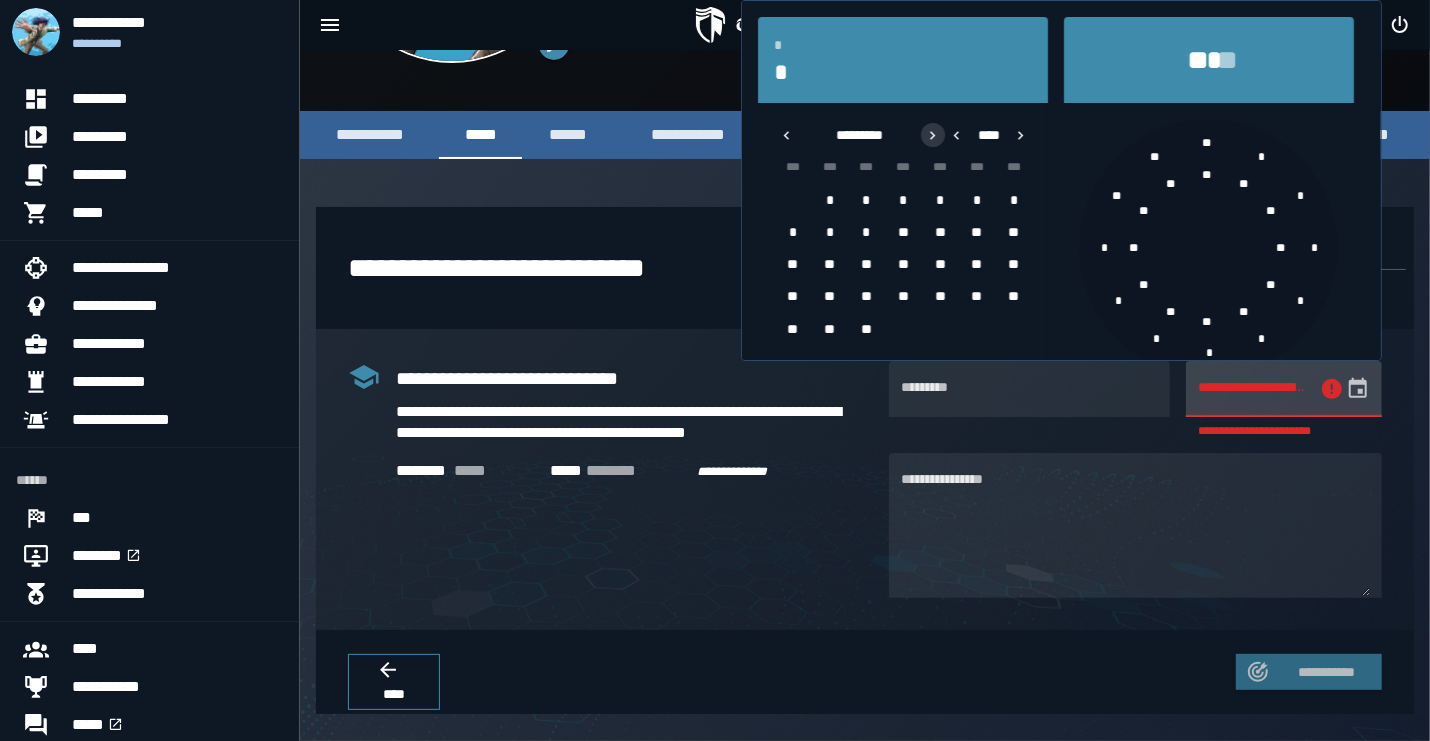 click 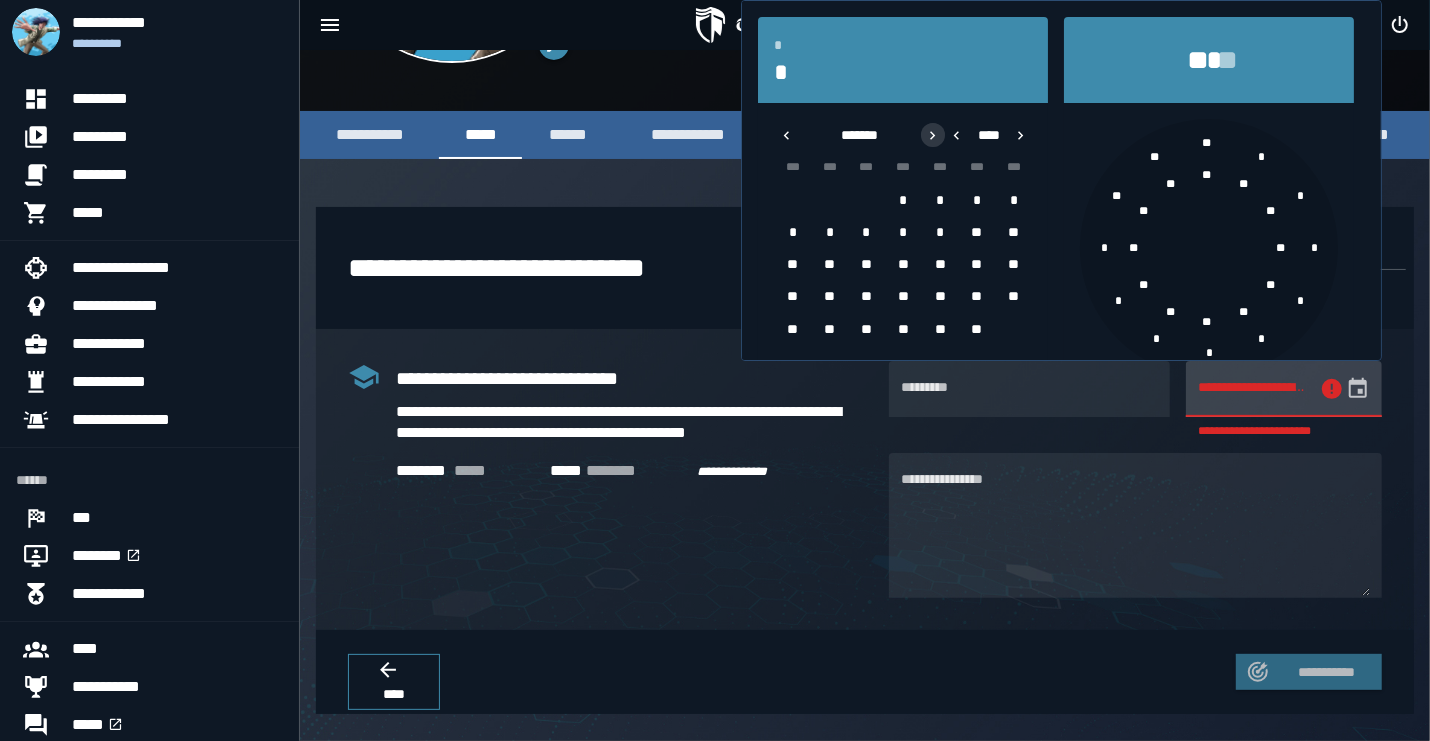 click 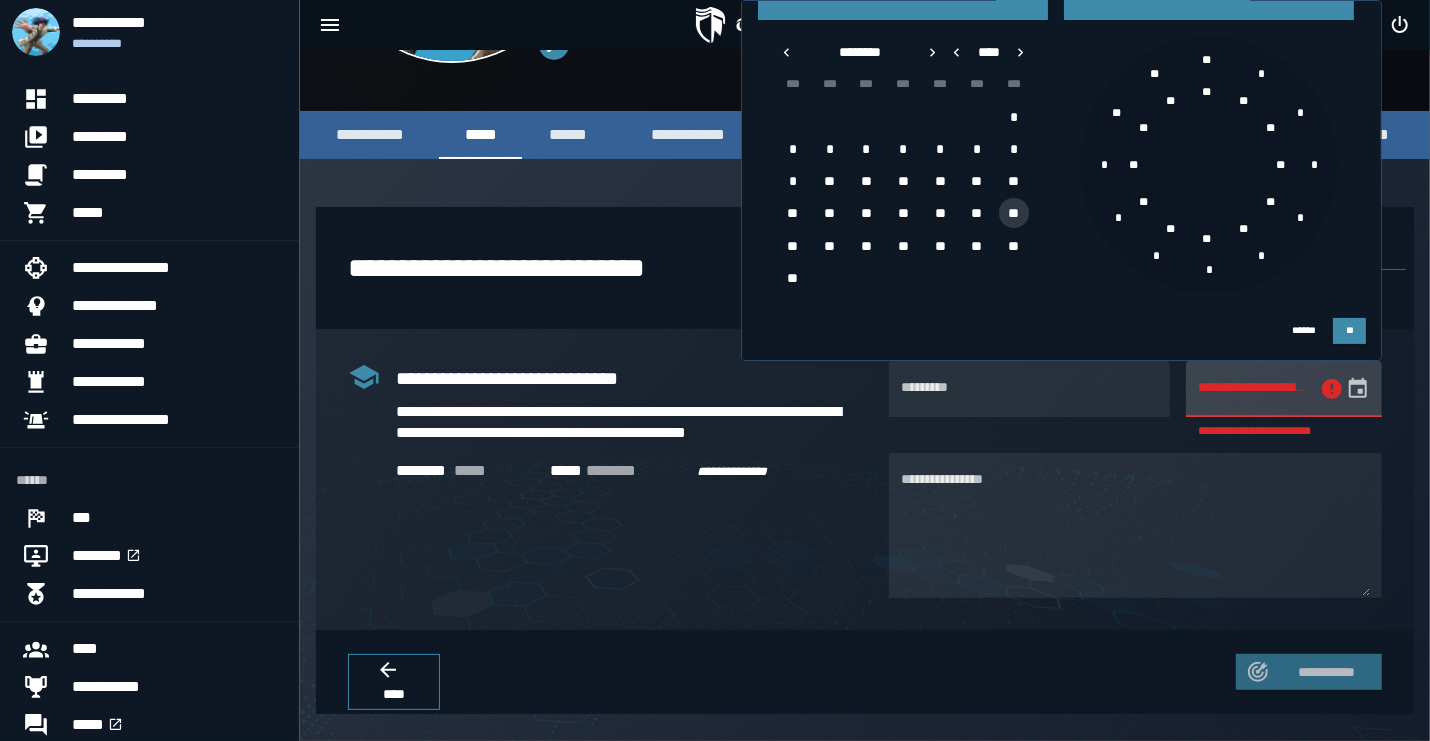 scroll, scrollTop: 86, scrollLeft: 0, axis: vertical 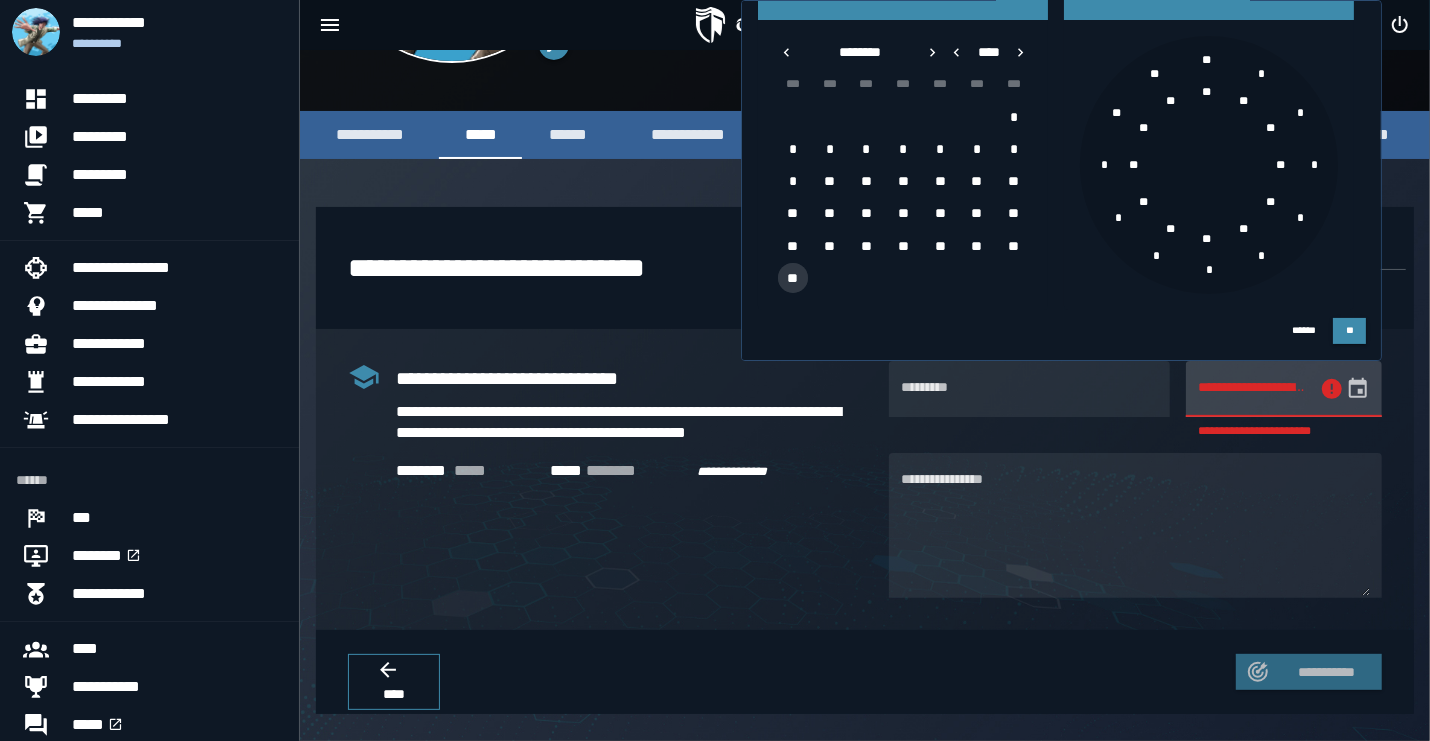 click on "**" at bounding box center [793, 278] 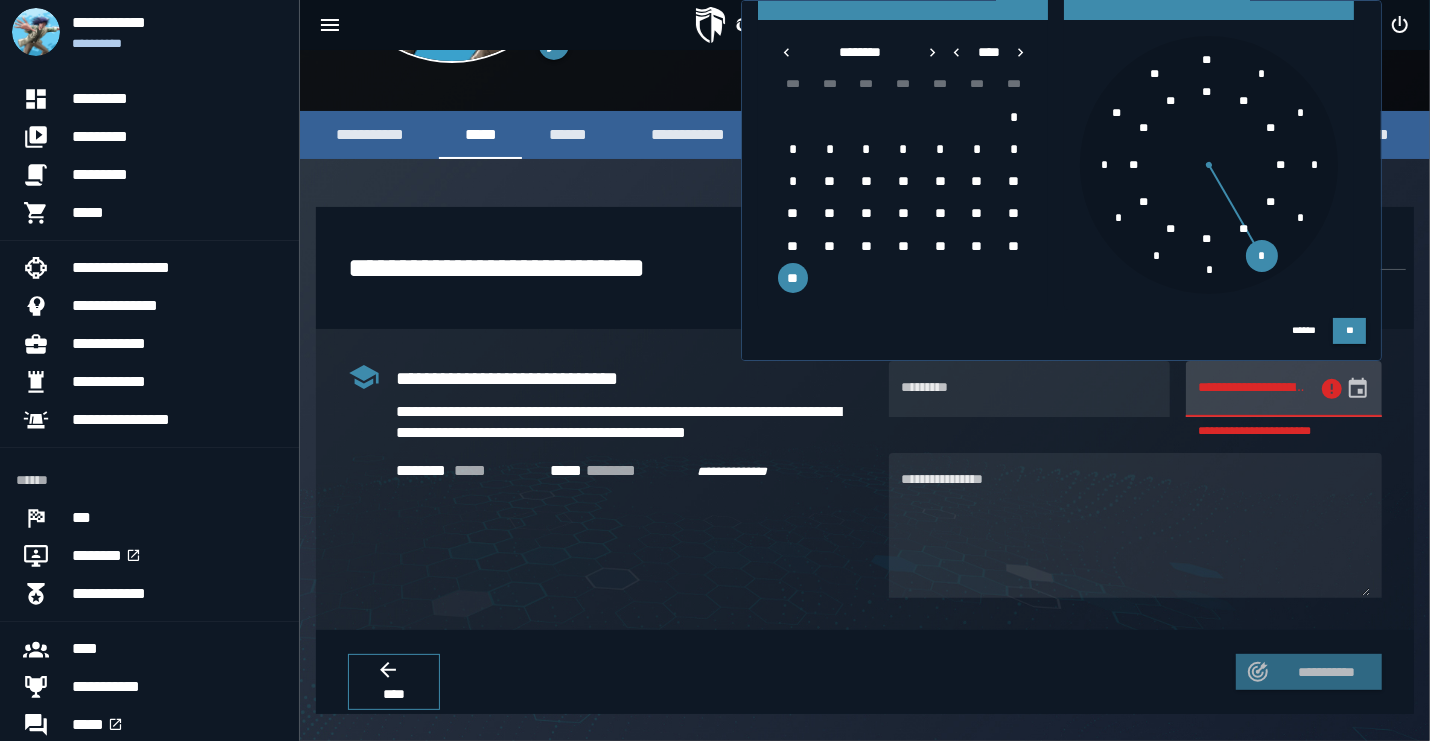 drag, startPoint x: 1208, startPoint y: 52, endPoint x: 1286, endPoint y: 240, distance: 203.5387 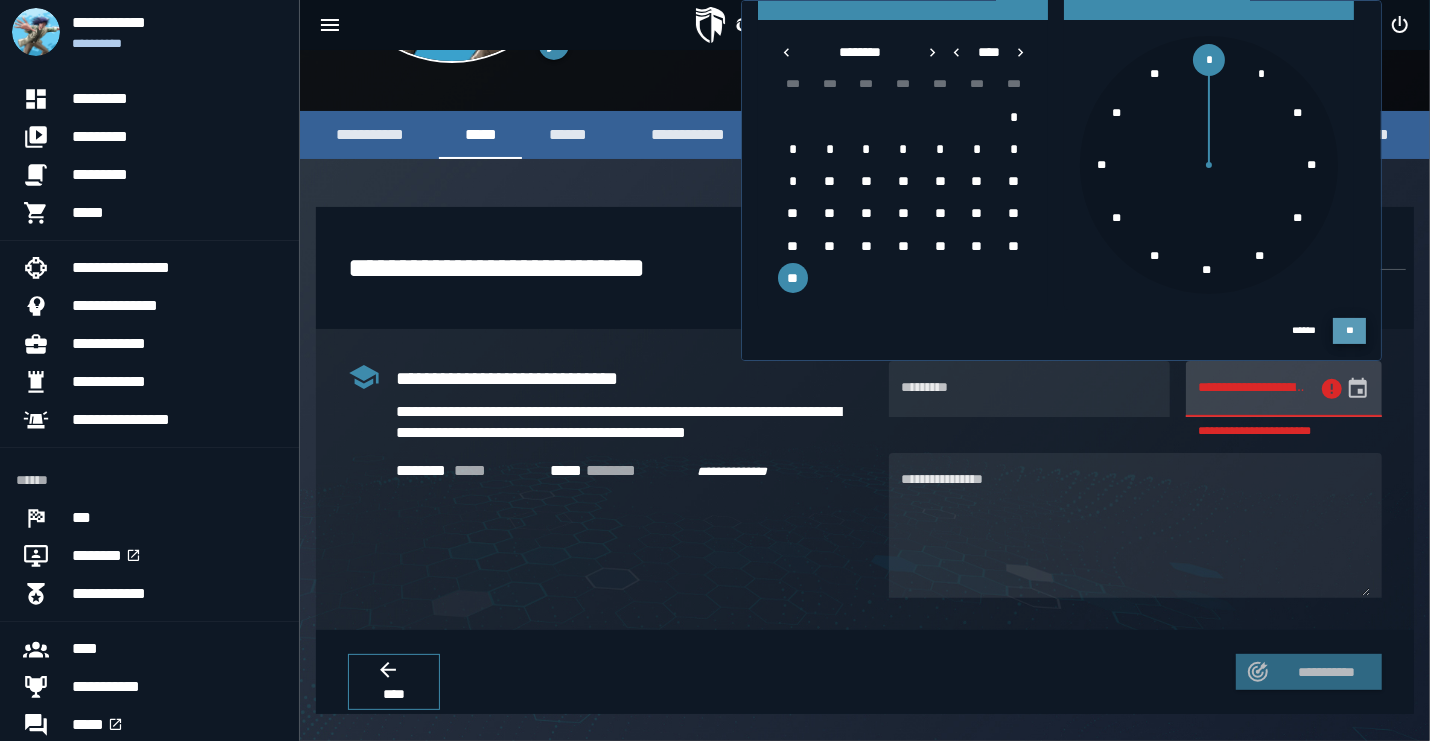 click on "**" at bounding box center (1349, 331) 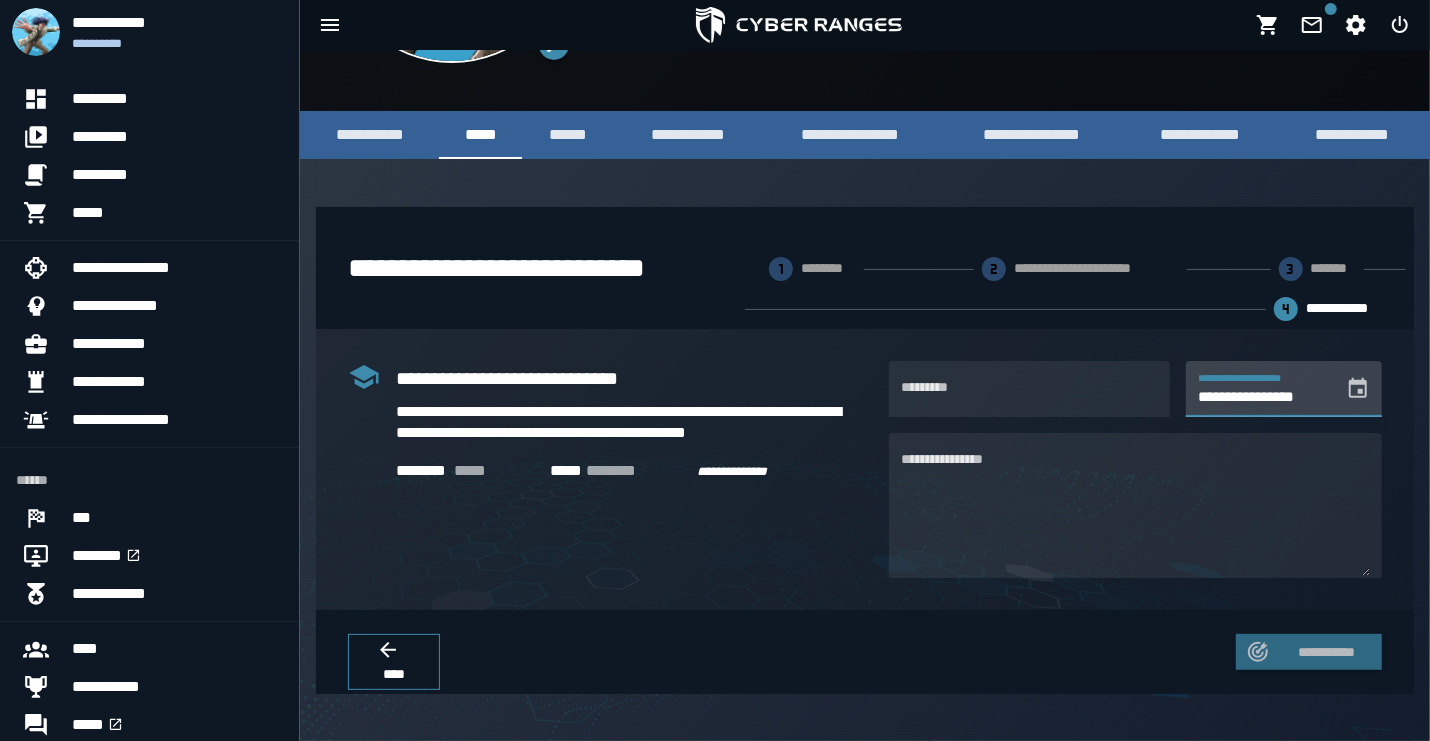 click at bounding box center (1352, 389) 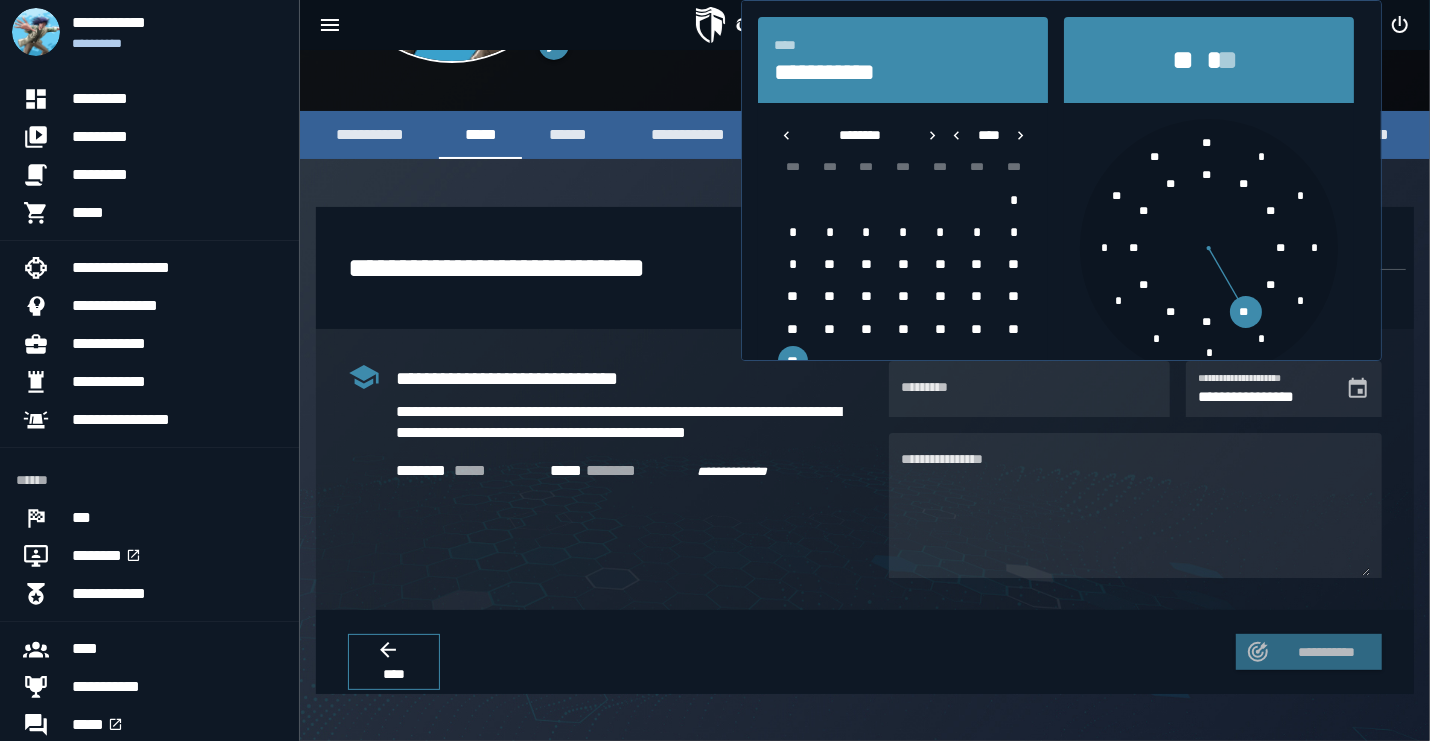 click on "**" at bounding box center [1245, 312] 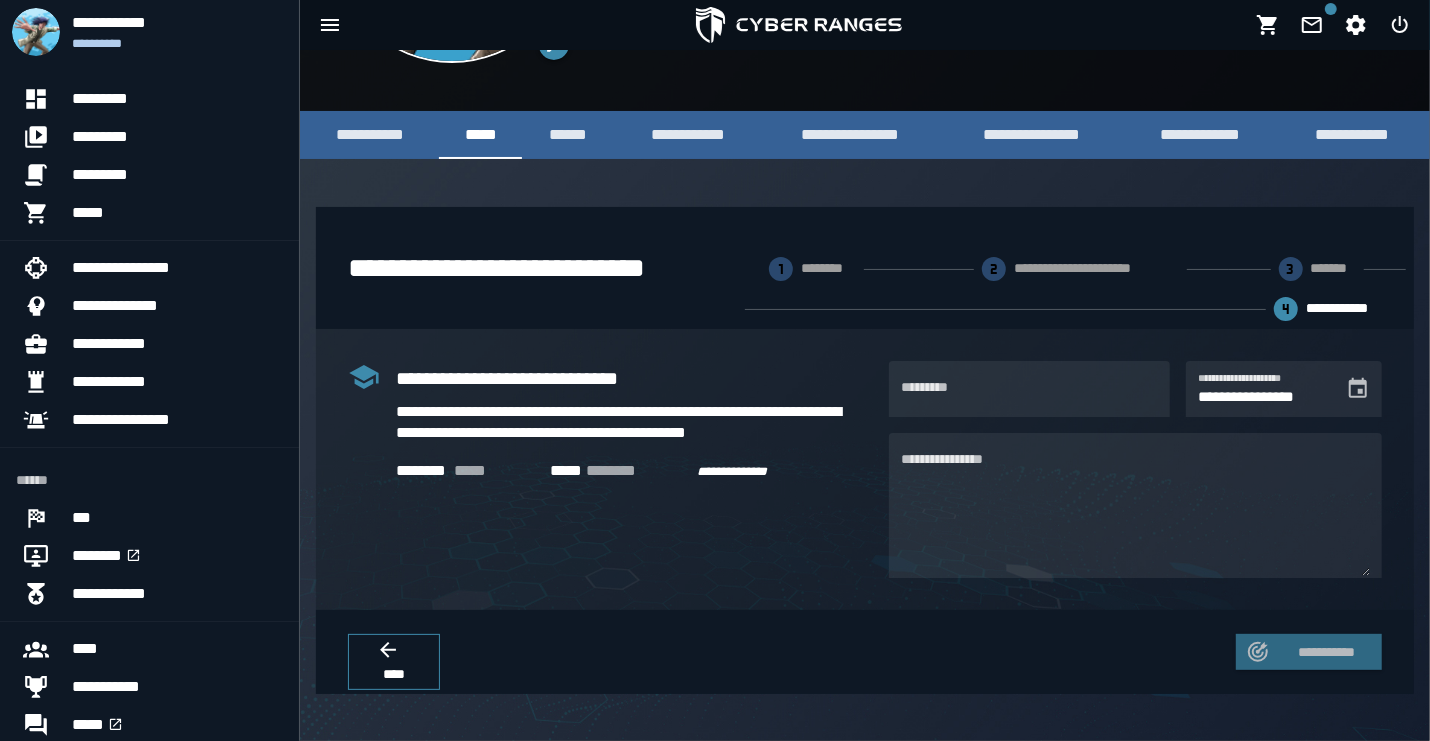 click on "[FIRST] [LAST] [ADDRESS] [CITY], [STATE] [POSTAL_CODE]" at bounding box center [610, 463] 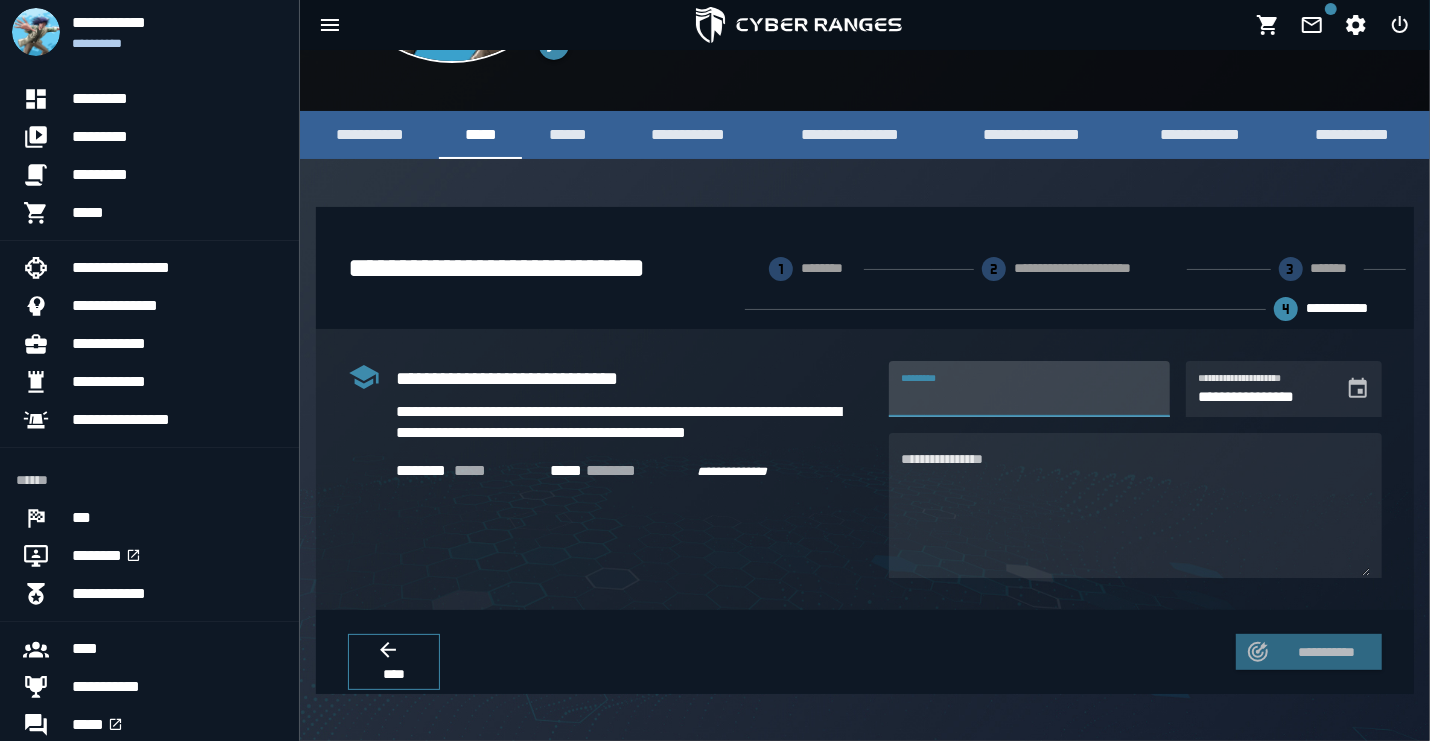 click on "*********" at bounding box center (1029, 389) 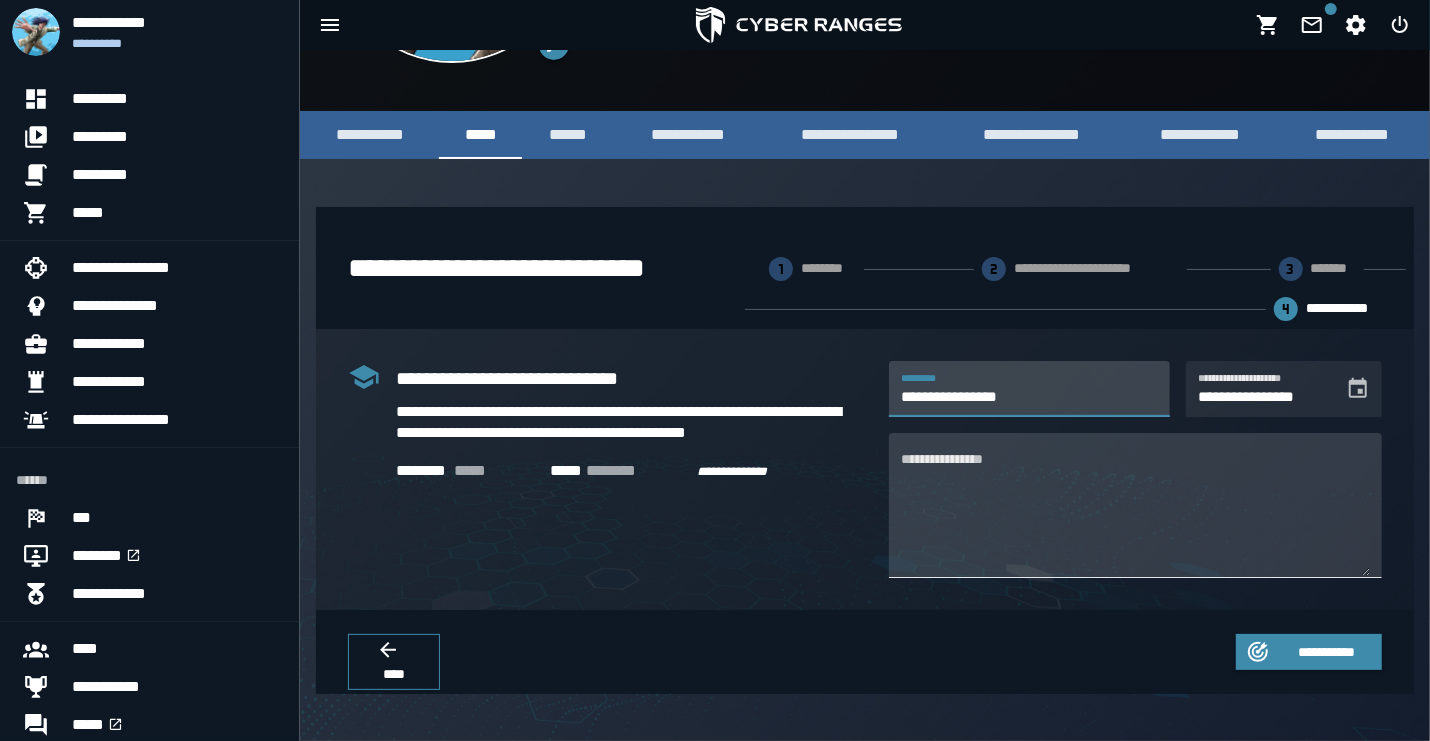 type on "**********" 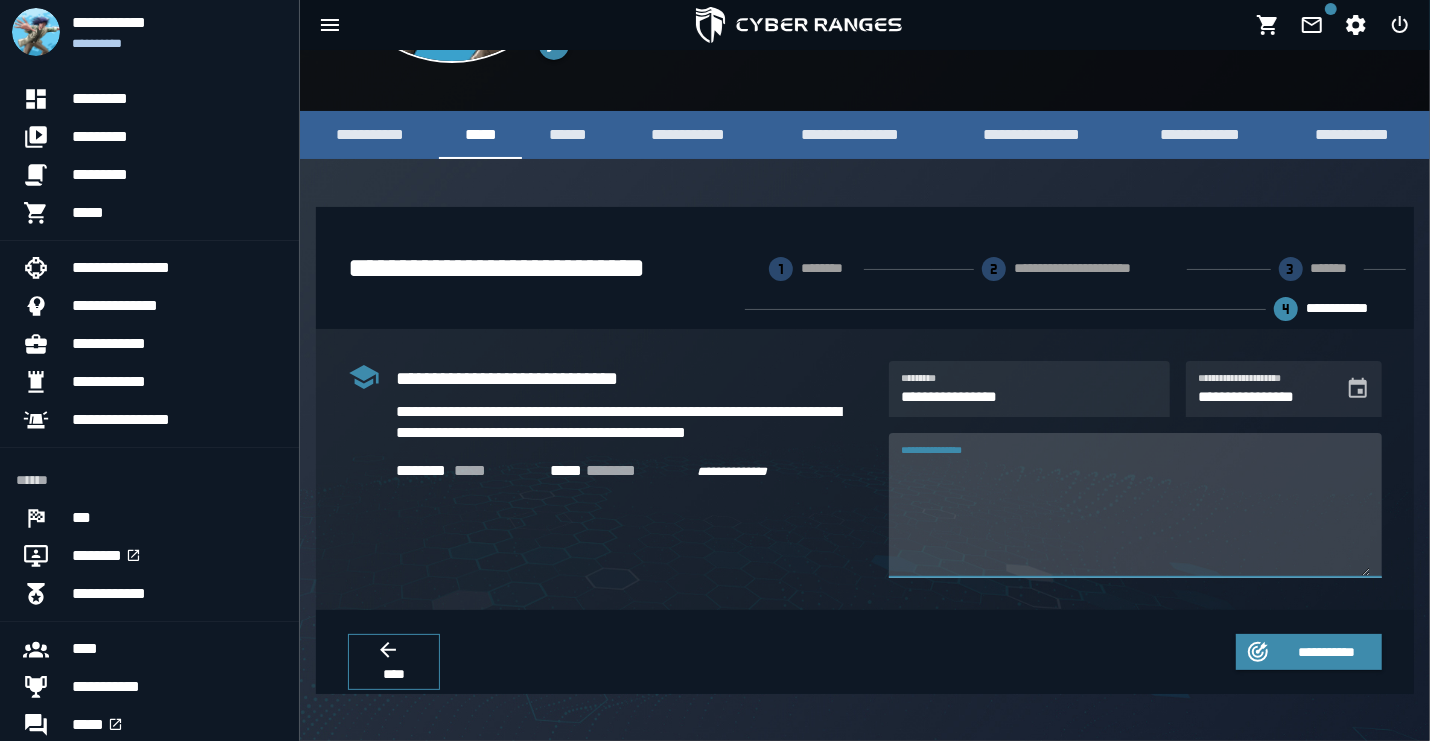 click on "**********" at bounding box center (1135, 517) 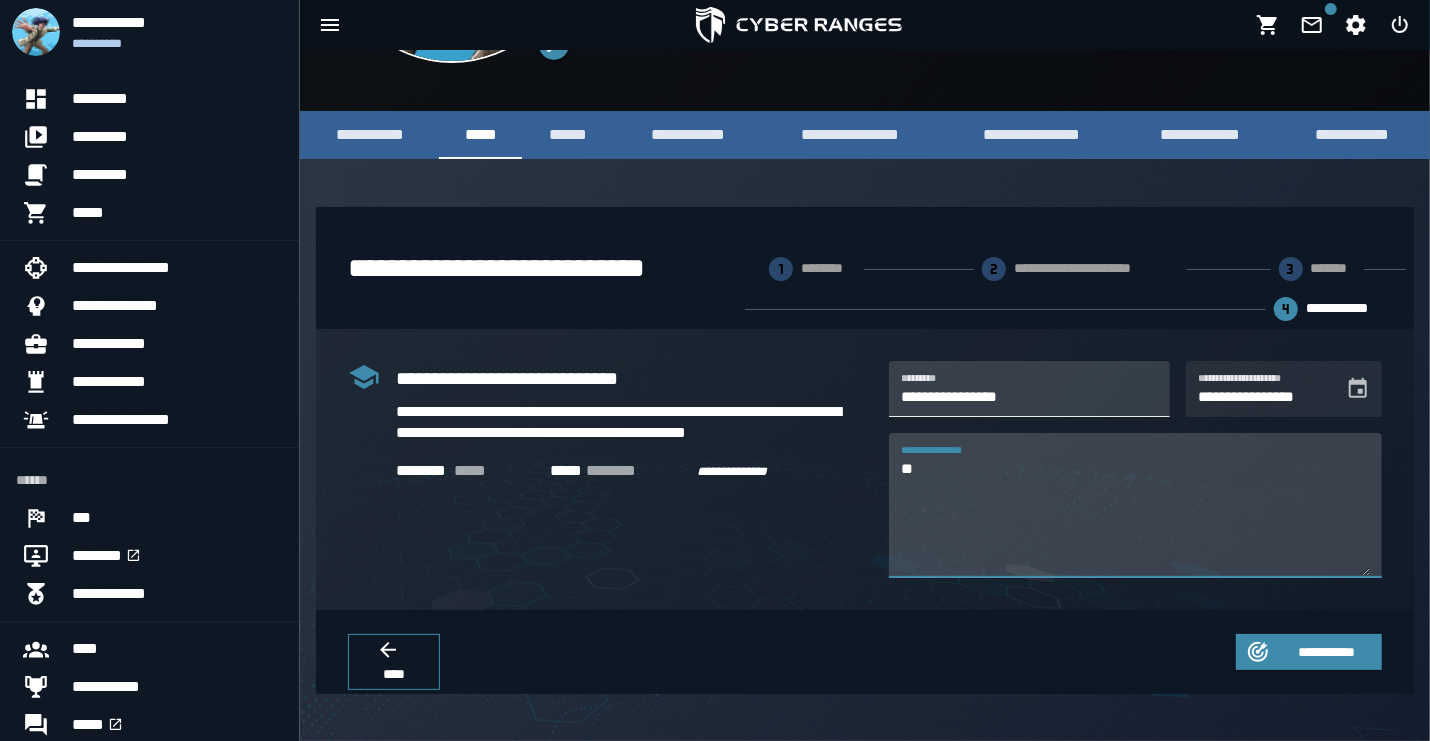 type on "**" 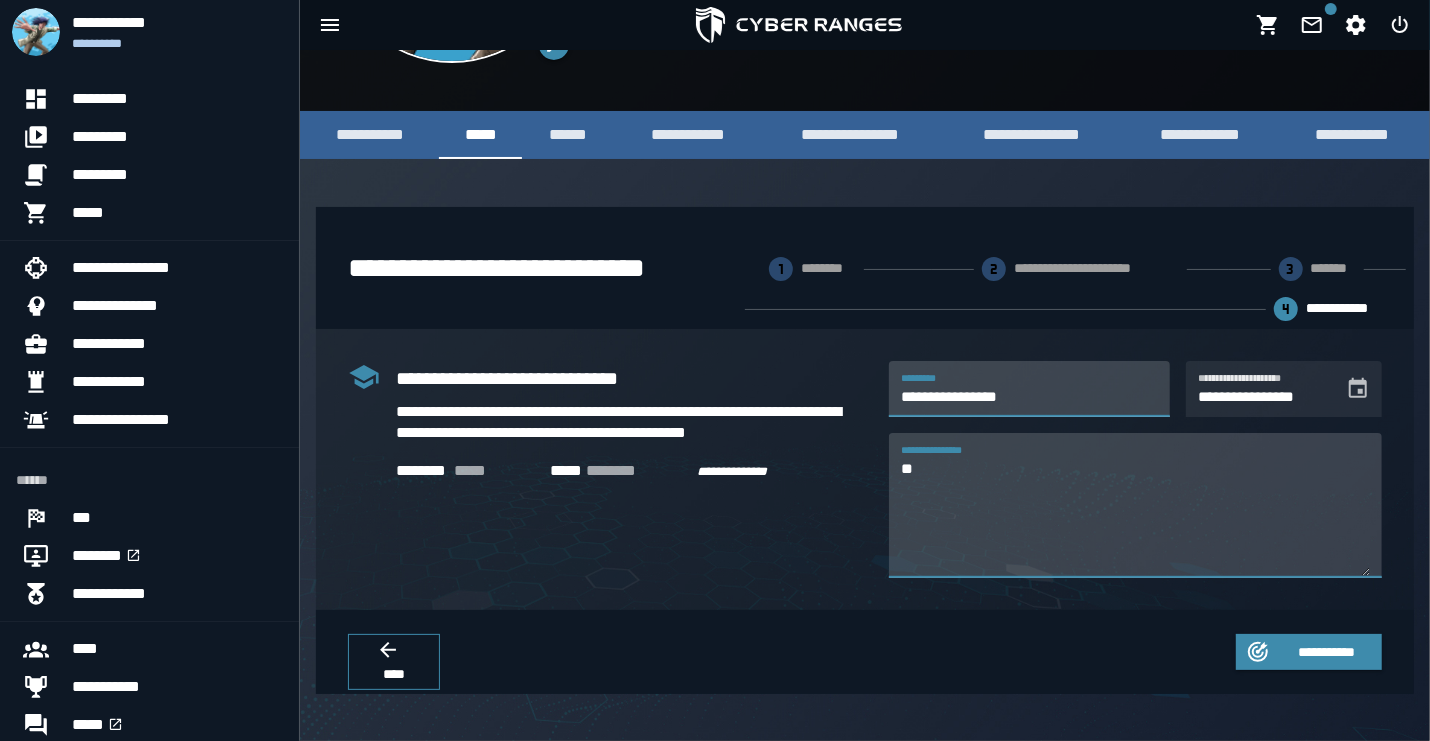 click on "**********" at bounding box center [1029, 389] 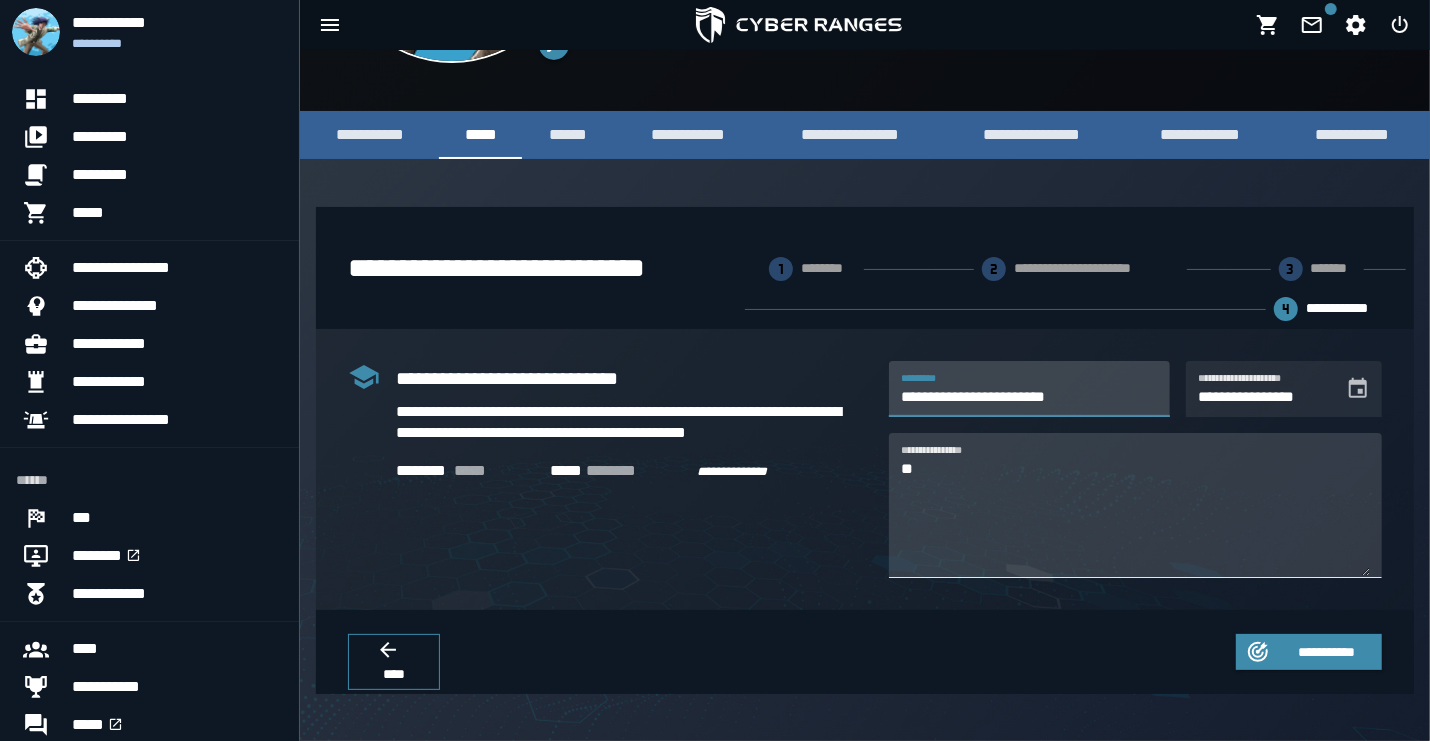 type on "**********" 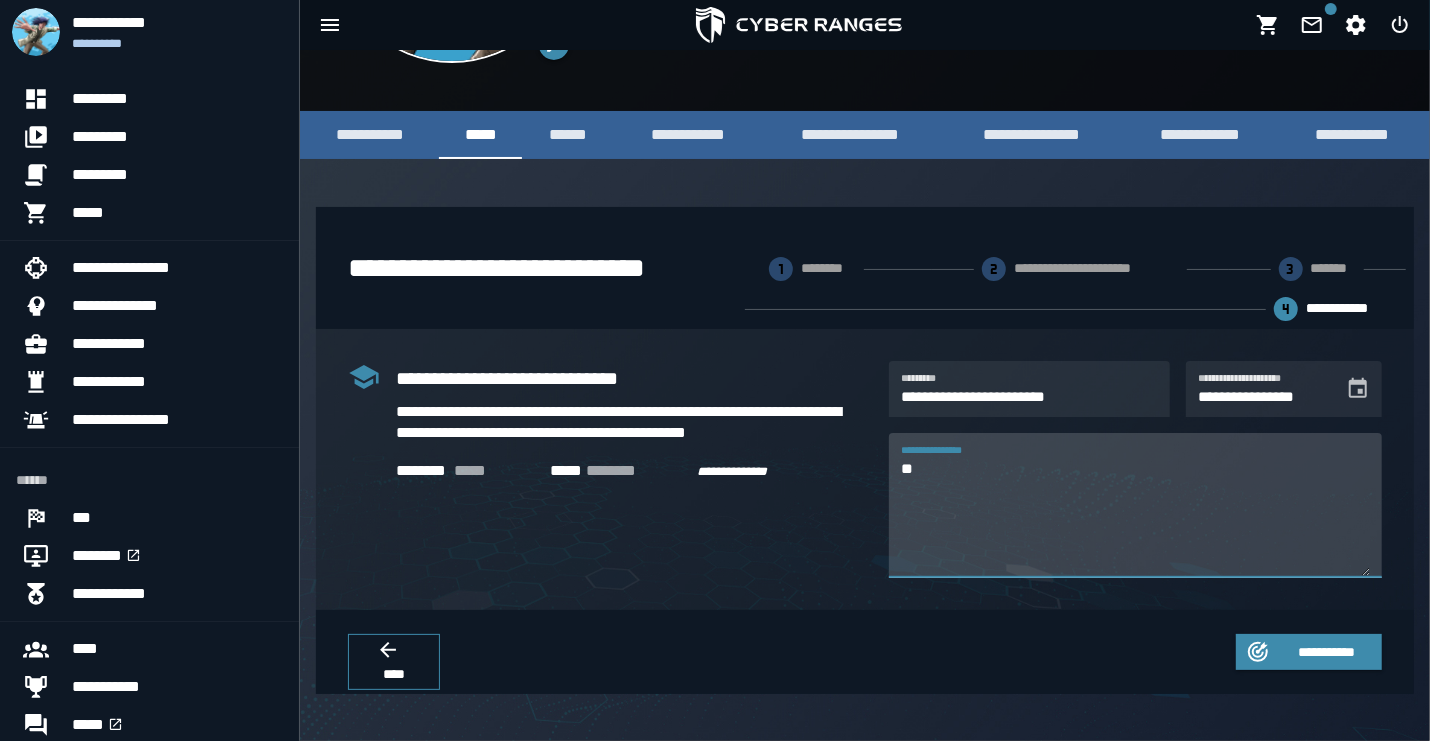 click on "**" at bounding box center (1135, 517) 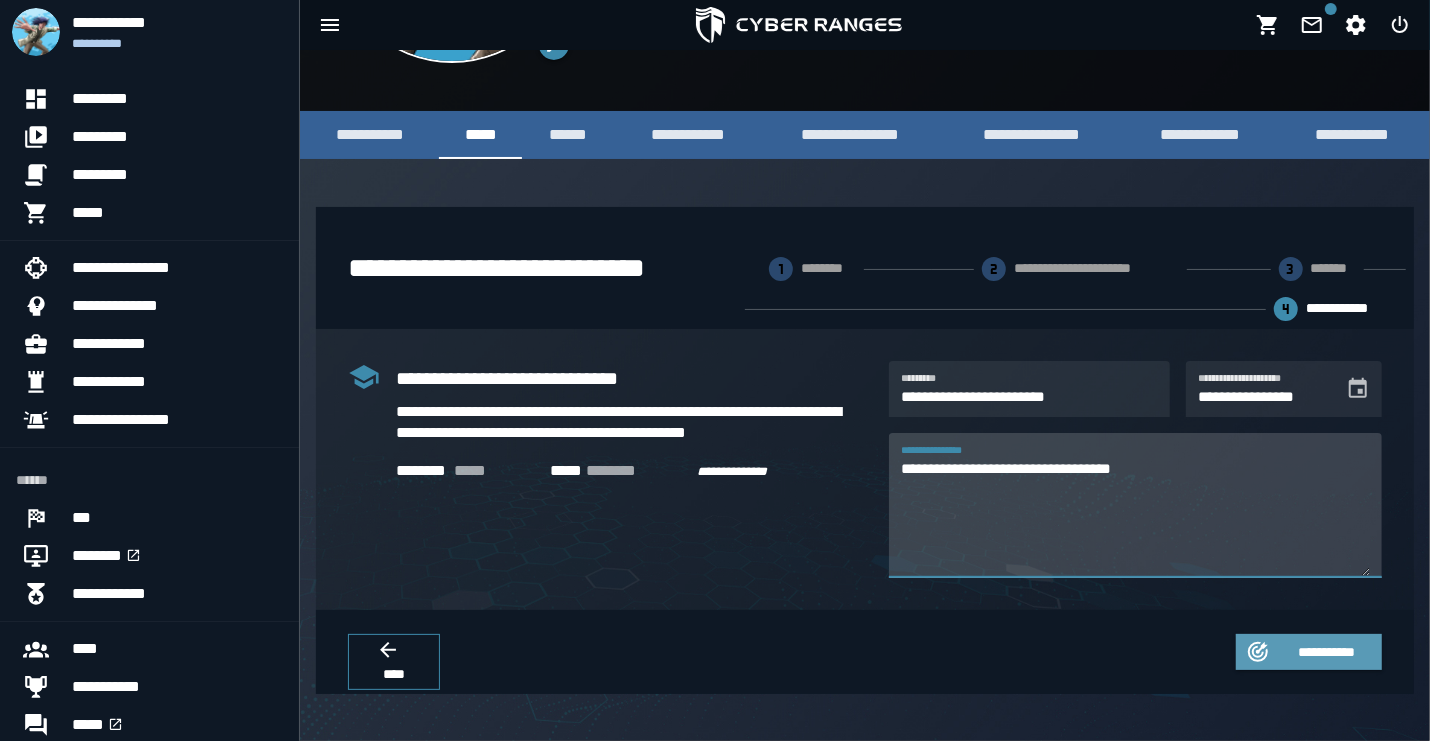 type on "**********" 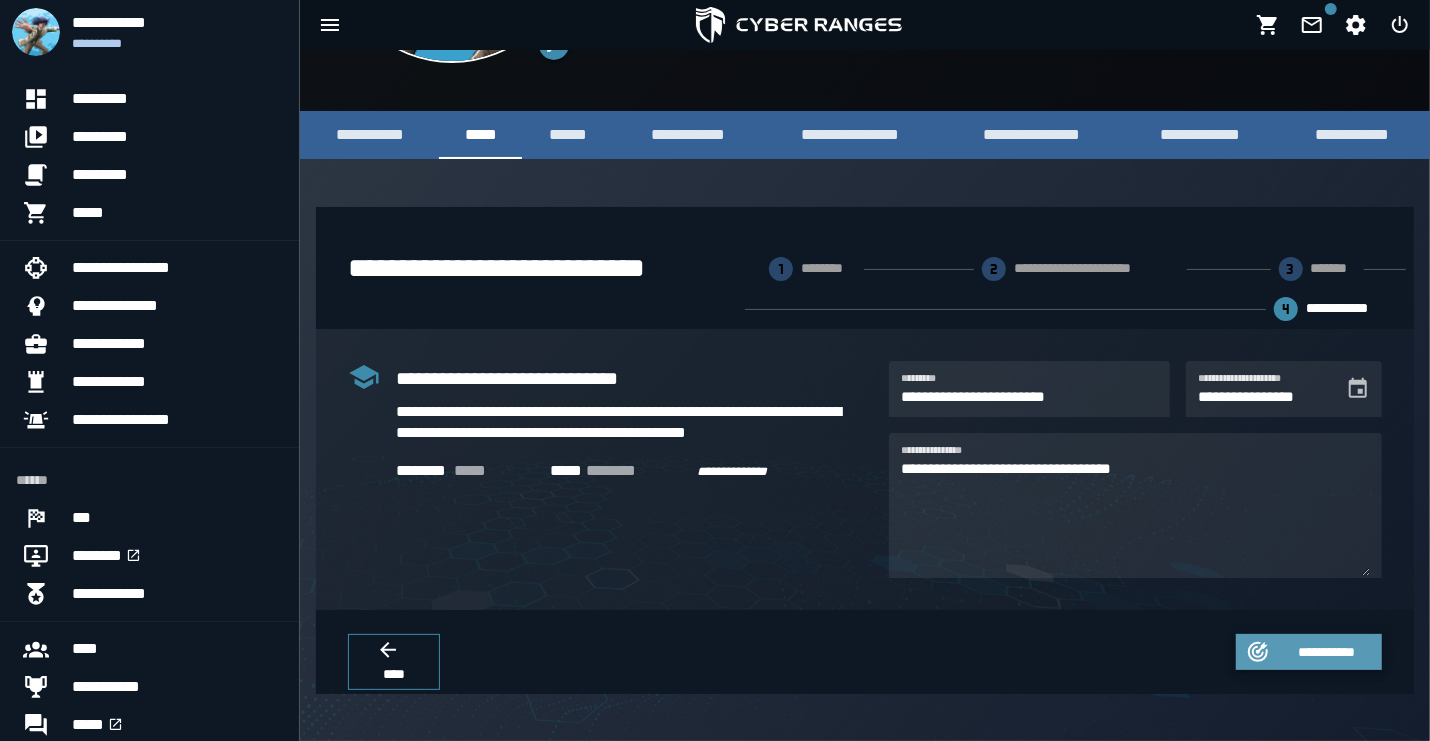 click on "**********" at bounding box center (1327, 652) 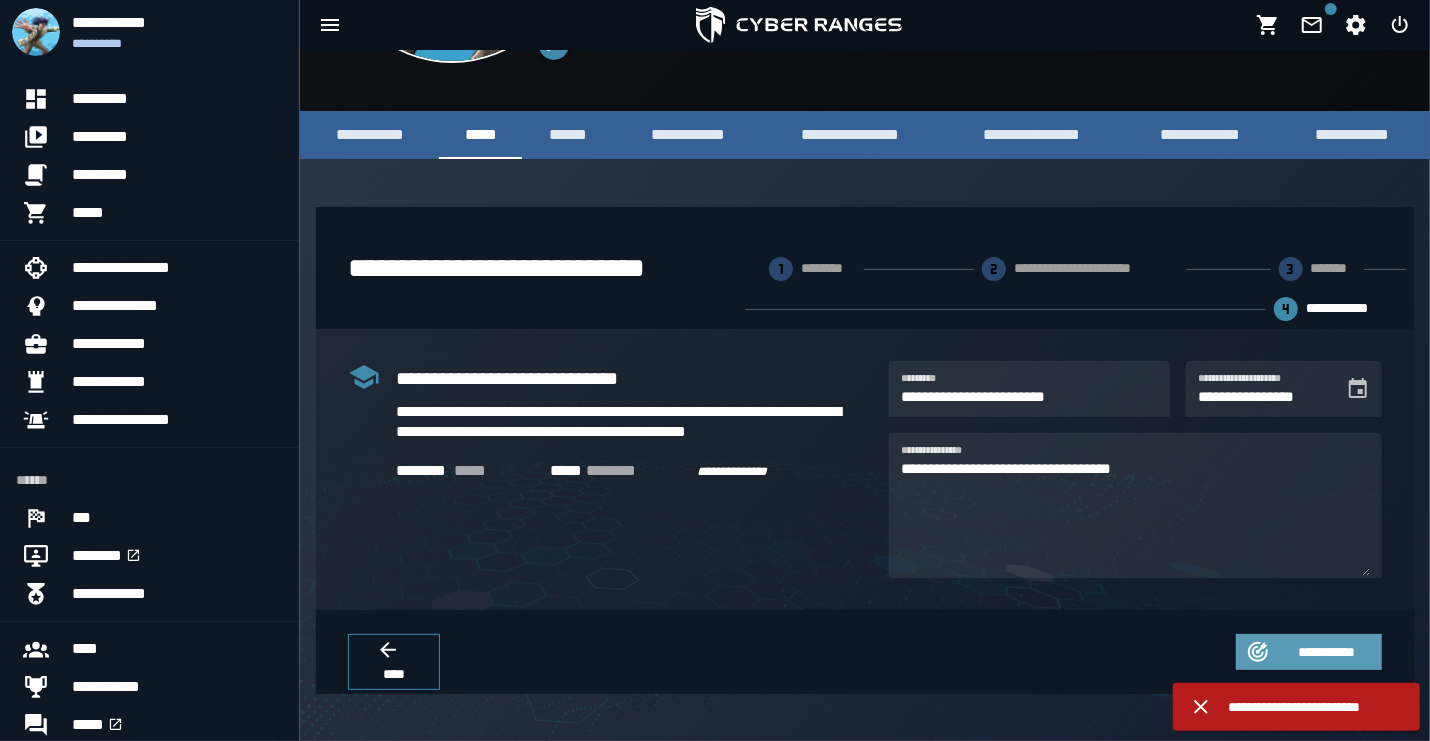 scroll, scrollTop: 275, scrollLeft: 0, axis: vertical 